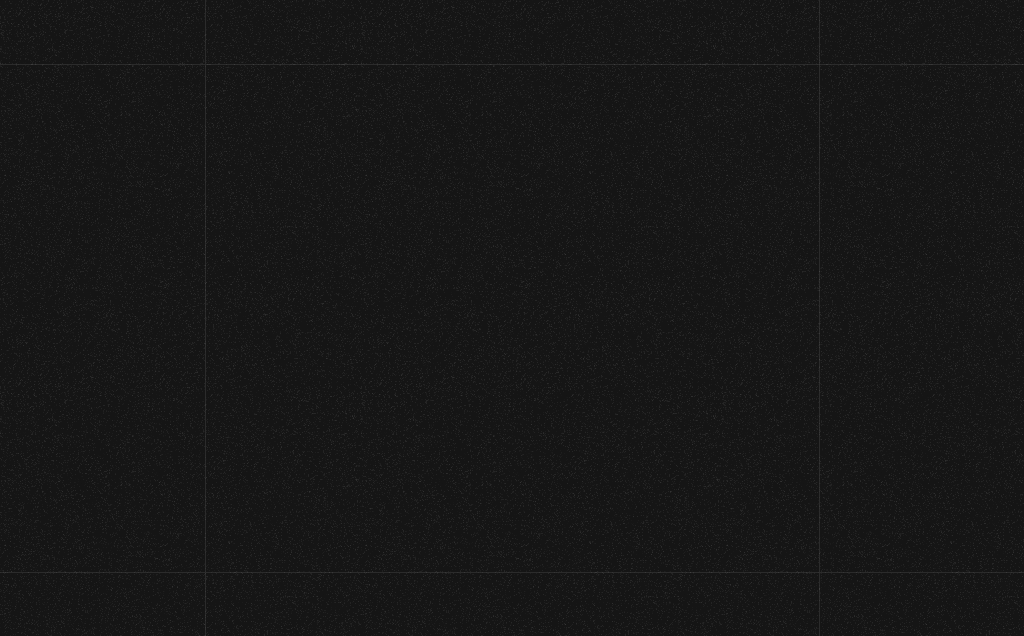 scroll, scrollTop: 0, scrollLeft: 0, axis: both 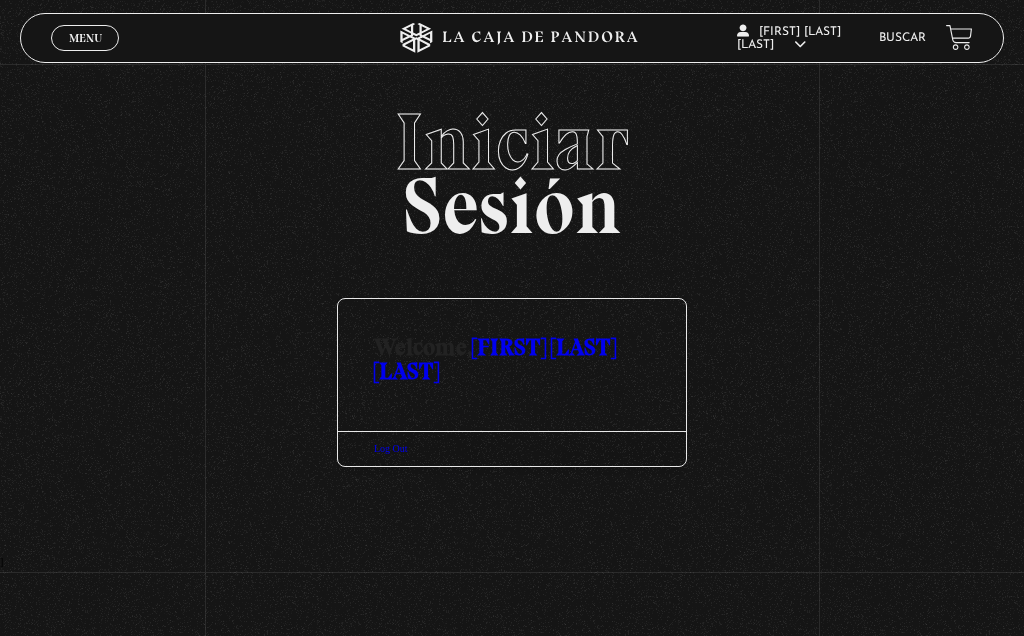click on "[FIRST] [LAST] [LAST]" at bounding box center [495, 358] 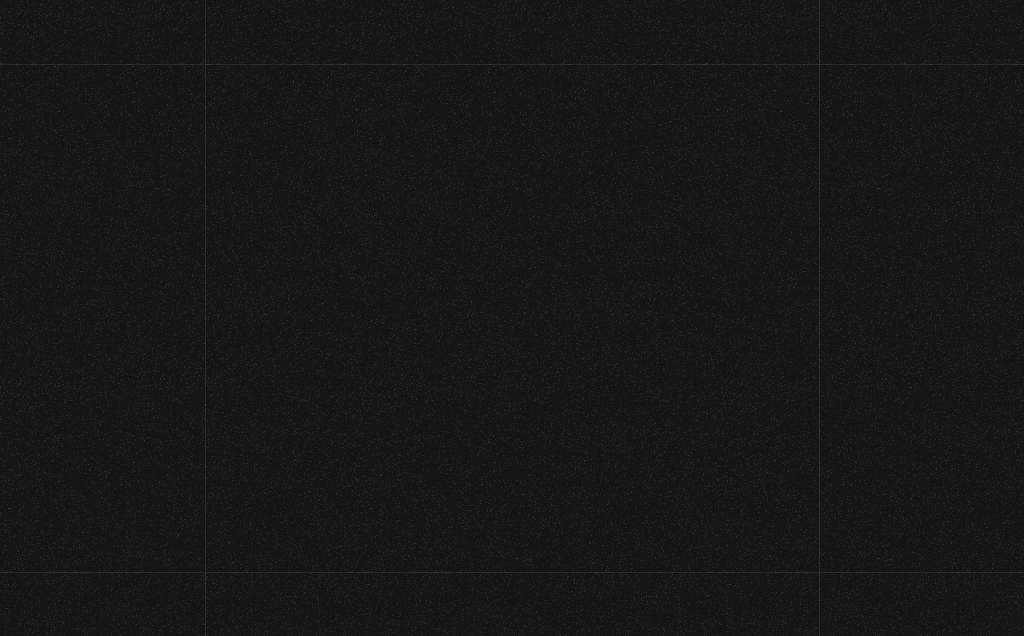 scroll, scrollTop: 0, scrollLeft: 0, axis: both 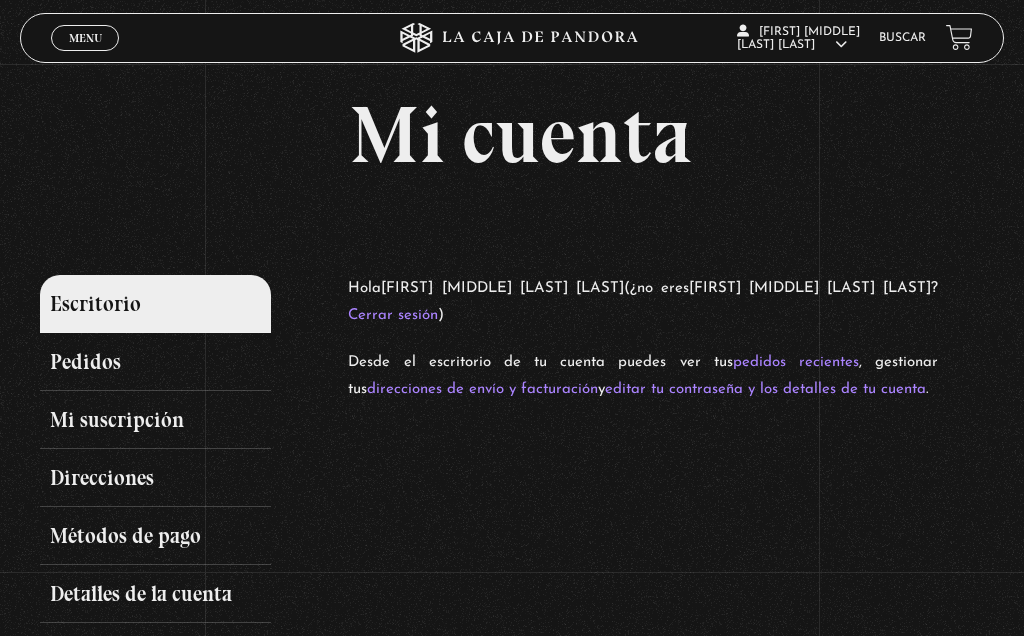 click on "Detalles de la cuenta" at bounding box center (155, 594) 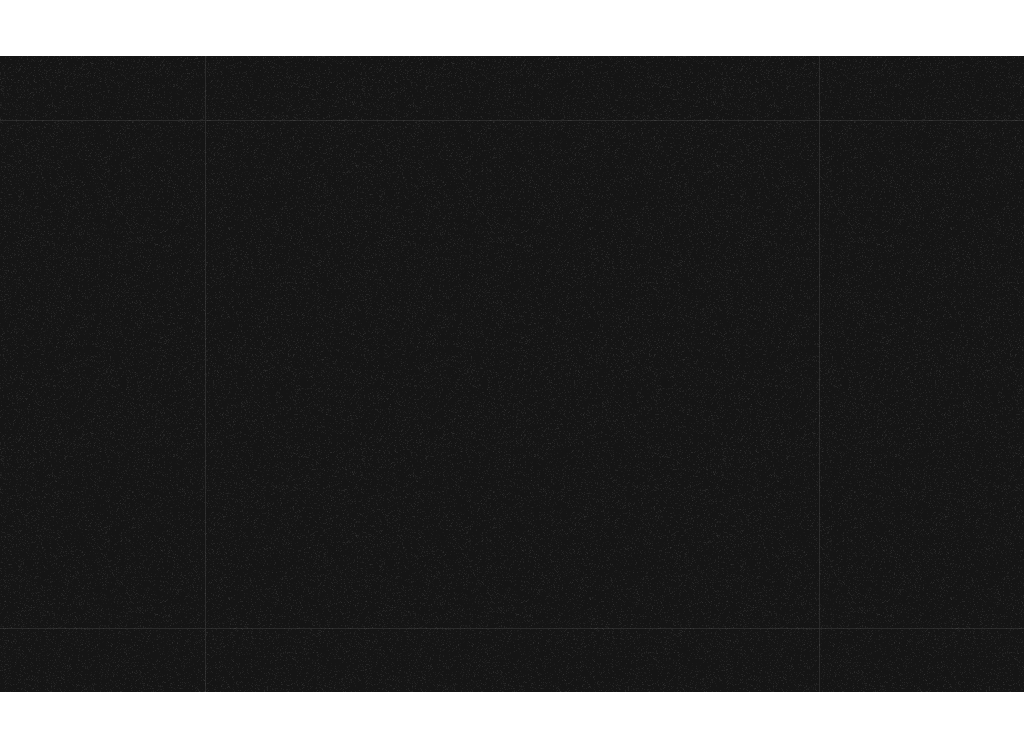scroll, scrollTop: 0, scrollLeft: 0, axis: both 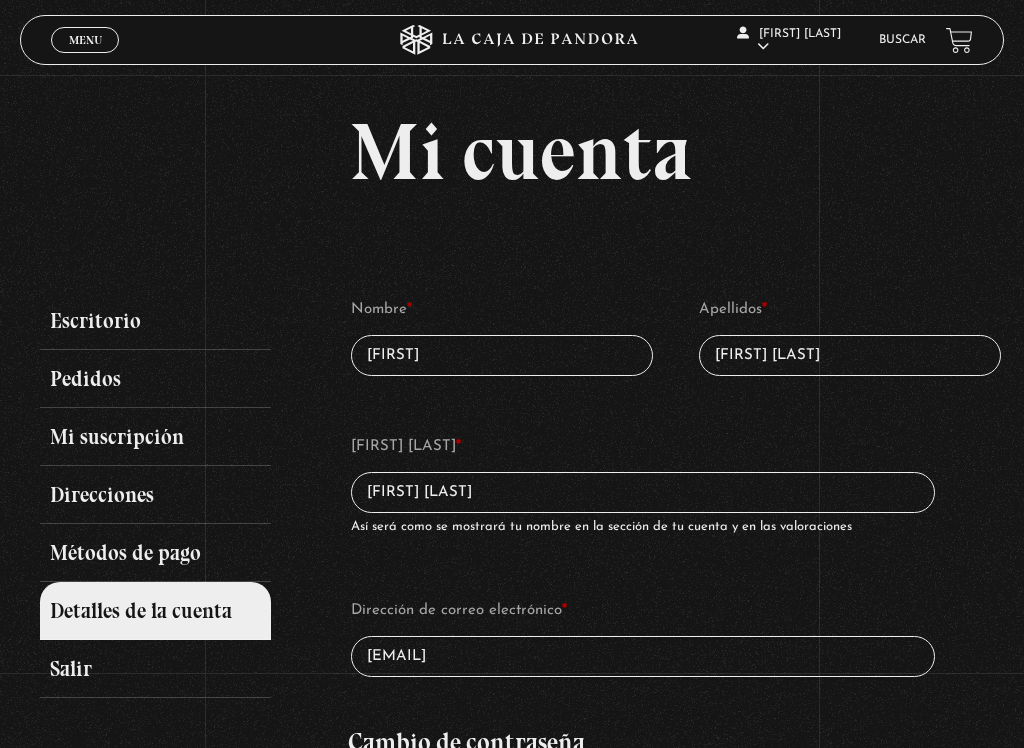 click on "Cerrar" at bounding box center [85, 58] 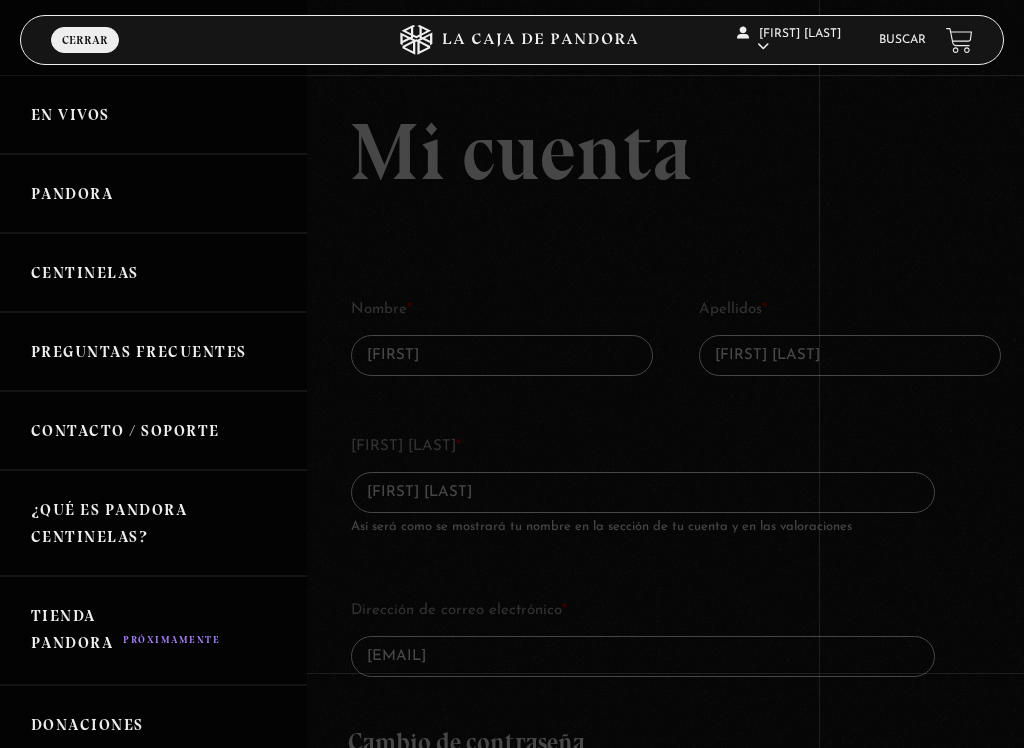 click at bounding box center [512, 374] 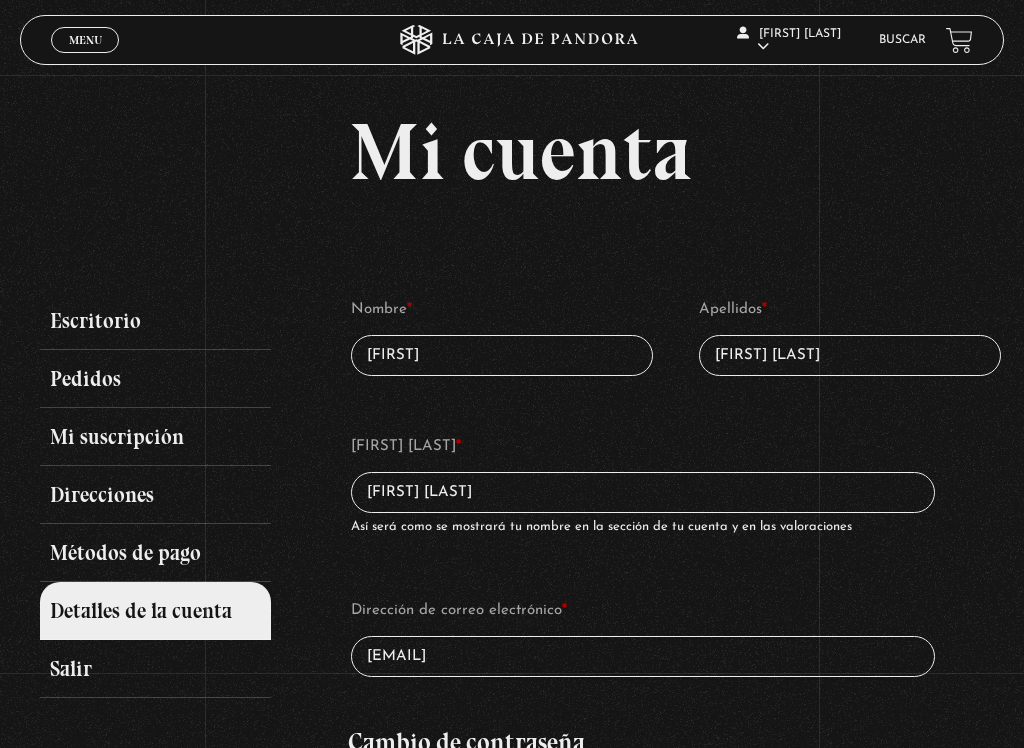 click on "Mi cuenta
Escritorio
Pedidos
Mi suscripción
Direcciones
Métodos de pago
Detalles de la cuenta
Salir
Nombre  *
Luz Marina
Apellidos  *
Zamora Mora
Nombre visible  *
Luz Marina Zamora Mora   Así será como se mostrará tu nombre en la sección de tu cuenta y en las valoraciones
Dirección de correo electrónico  *
lucy.zamora111@icloud.com
Cambio de contraseña
Contraseña actual (déjalo en blanco para no cambiarla)
Nueva contraseña (déjalo en blanco para no cambiarla)
Confirmar nueva contraseña (déjalo en blanco para no cambiarla)
Guardar cambios" at bounding box center [521, 688] 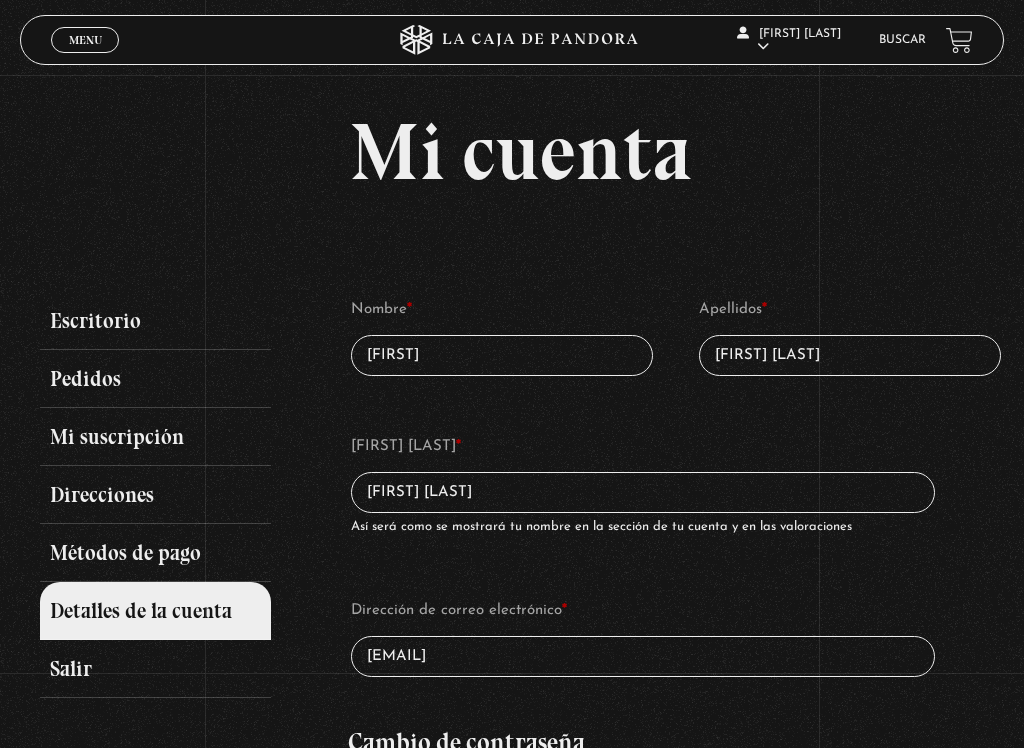 click on "Mi cuenta
Escritorio
Pedidos
Mi suscripción
Direcciones
Métodos de pago
Detalles de la cuenta
Salir
Nombre  *
Luz Marina
Apellidos  *
Zamora Mora
Nombre visible  *
Luz Marina Zamora Mora   Así será como se mostrará tu nombre en la sección de tu cuenta y en las valoraciones
Dirección de correo electrónico  *
lucy.zamora111@icloud.com
Cambio de contraseña
Contraseña actual (déjalo en blanco para no cambiarla)
Nueva contraseña (déjalo en blanco para no cambiarla)
Confirmar nueva contraseña (déjalo en blanco para no cambiarla)
Guardar cambios" at bounding box center [521, 688] 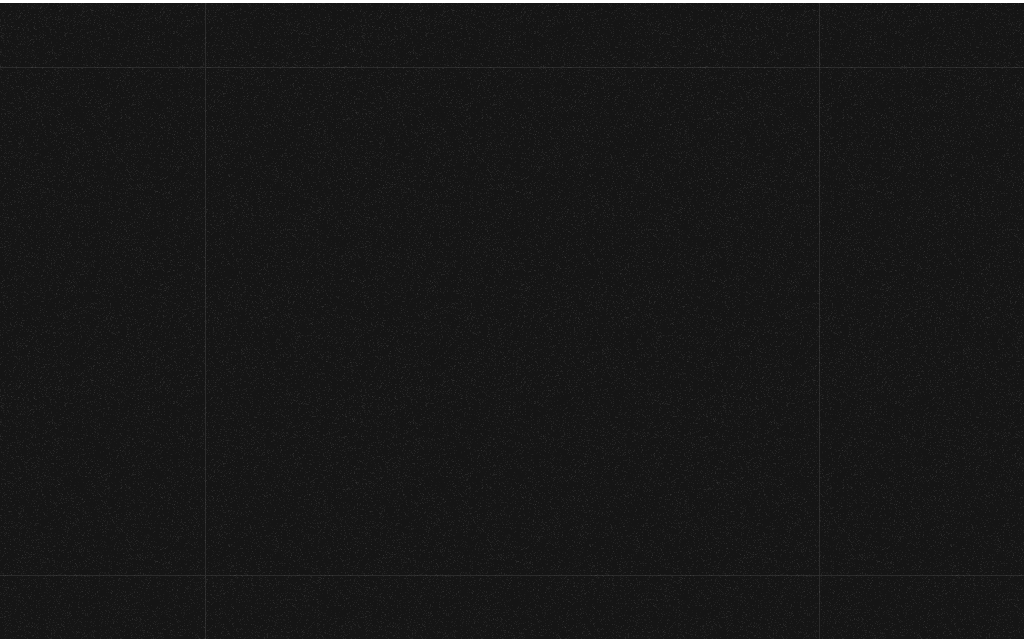 scroll, scrollTop: 0, scrollLeft: 0, axis: both 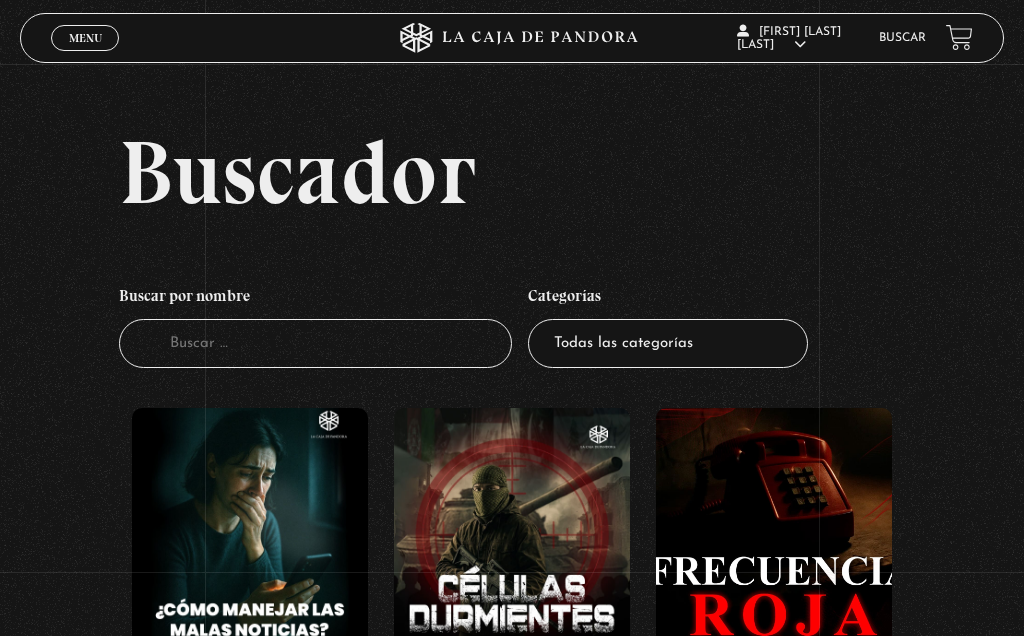 click on "Buscador" at bounding box center (315, 343) 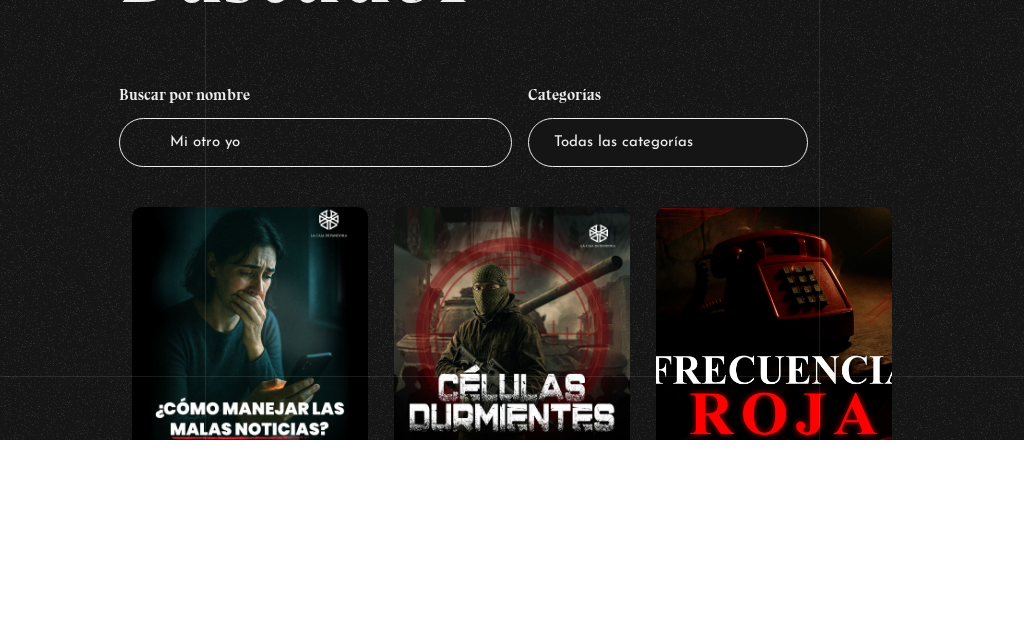 type on "Mi otro yo" 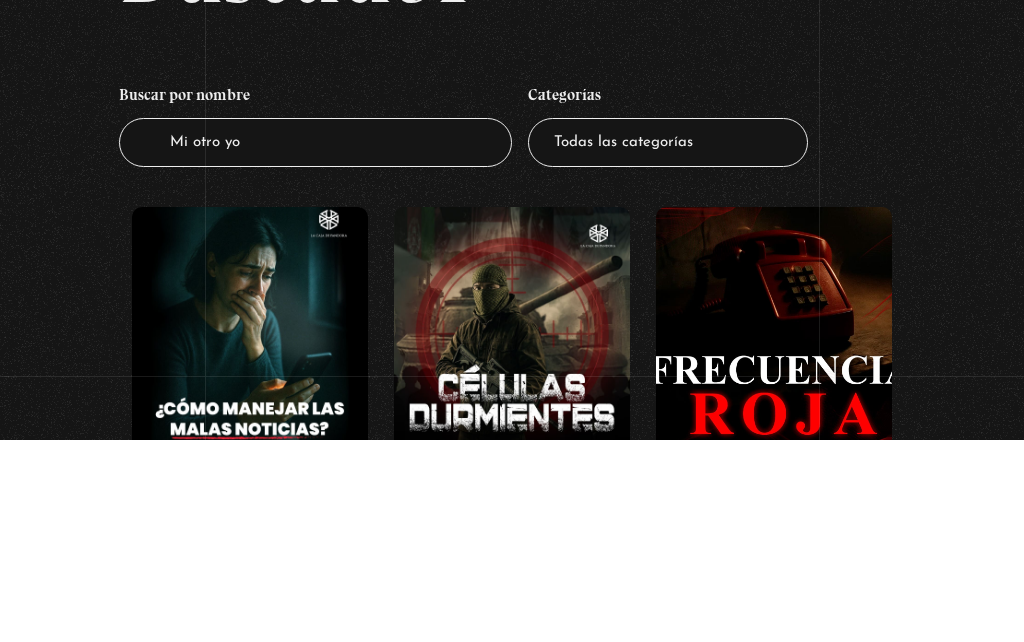 click on "Buscador
Buscar por nombre
Buscador Mi otro yo 		 Categorías
Todas las categorías
11:11 Humanitario  (1)
Amo los Lunes  (2)
Análisis de series y películas  (22)
Asesinos Seriales  (2)
Centinelas  (113)
Charlas  (8)
Entrevistas  (7)
Hacktivismo  (5)
Mercado  (1)
Mundo Espiritual  (20)
Nuevo Orden Mundial NWO  (80)
Pandora Bio  (24)
Pandora Prepper  (23)
Pandora Tour  (3)
Paranormal  (11)
Pastelería  (1)
Peligros en la web  (4)
Regulares  (1)
Teorías de Conspiración  (7)
Conclave" at bounding box center (512, 20832) 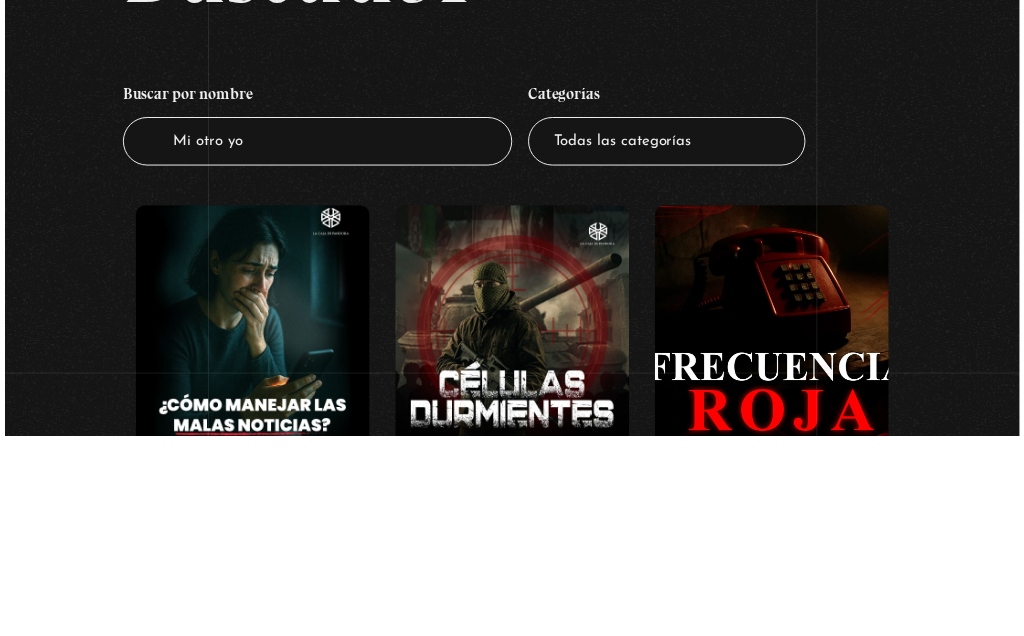 scroll, scrollTop: 202, scrollLeft: 0, axis: vertical 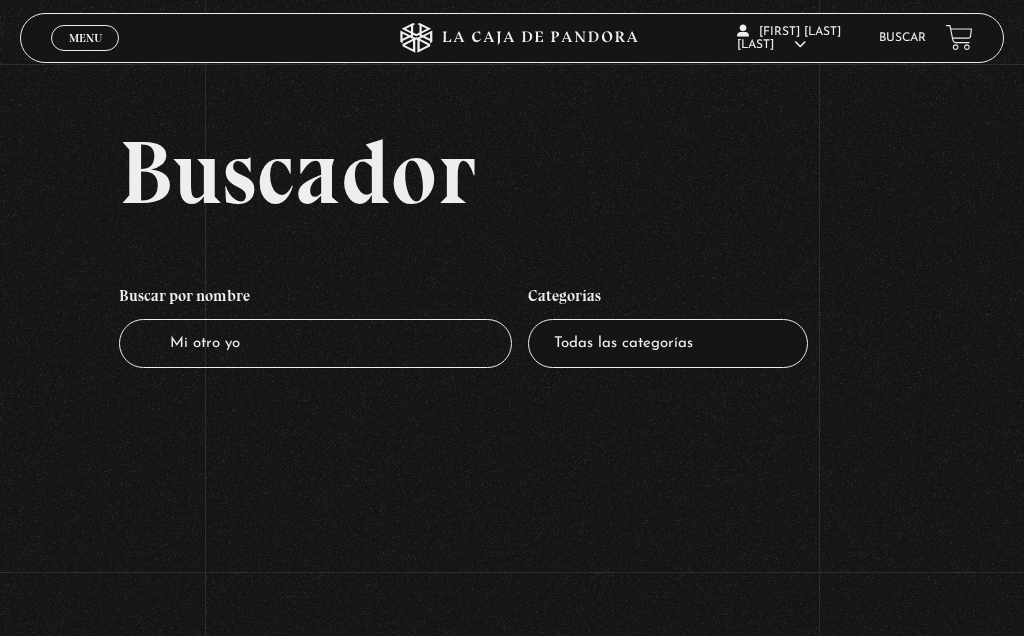click on "Mi otro yo" at bounding box center (315, 343) 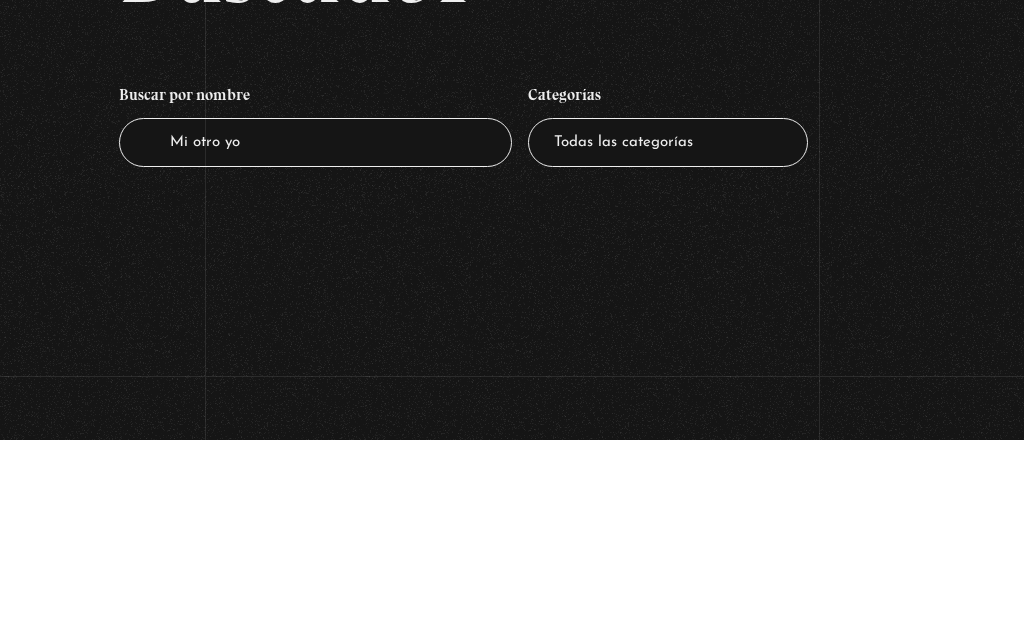 click on "Buscar por nombre
Buscador Mi otro yo 		 Categorías
Todas las categorías
11:11 Humanitario  (1)
Amo los Lunes  (2)
Análisis de series y películas  (22)
Asesinos Seriales  (2)
Centinelas  (113)
Charlas  (8)
Entrevistas  (7)
Hacktivismo  (5)
Mercado  (1)
Mundo Espiritual  (20)
Nuevo Orden Mundial NWO  (80)
Pandora Bio  (24)
Pandora Prepper  (23)
Pandora Tour  (3)
Paranormal  (11)
Pastelería  (1)
Peligros en la web  (4)
Regulares  (1)
Teorías de Conspiración  (7)" at bounding box center (512, 323) 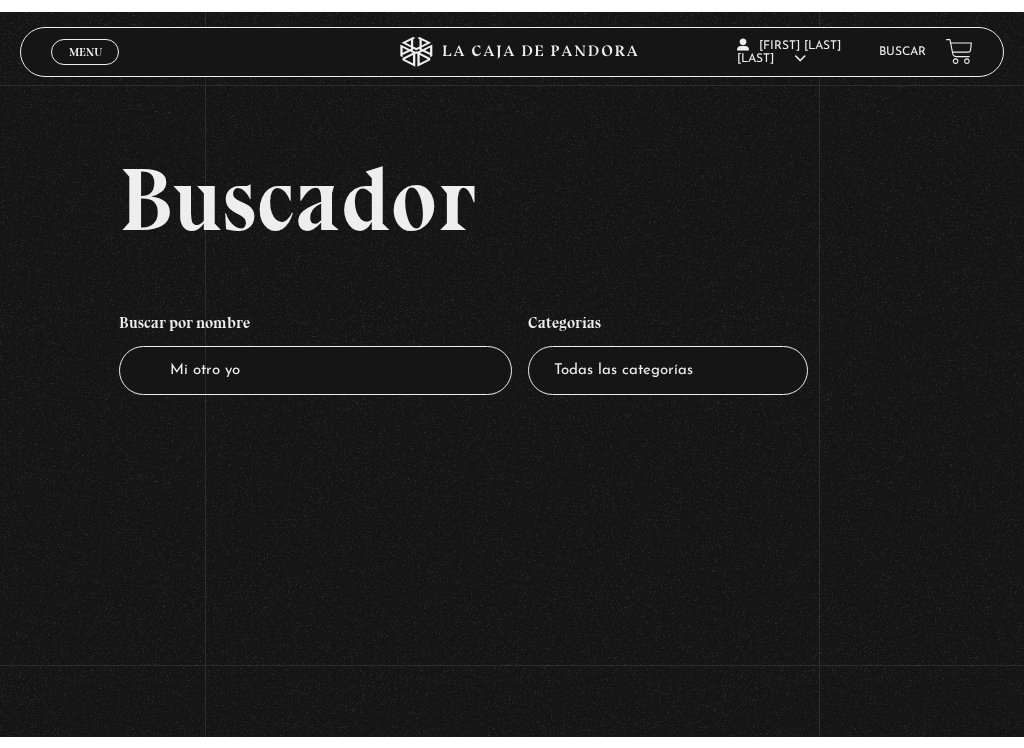 scroll, scrollTop: 6, scrollLeft: 0, axis: vertical 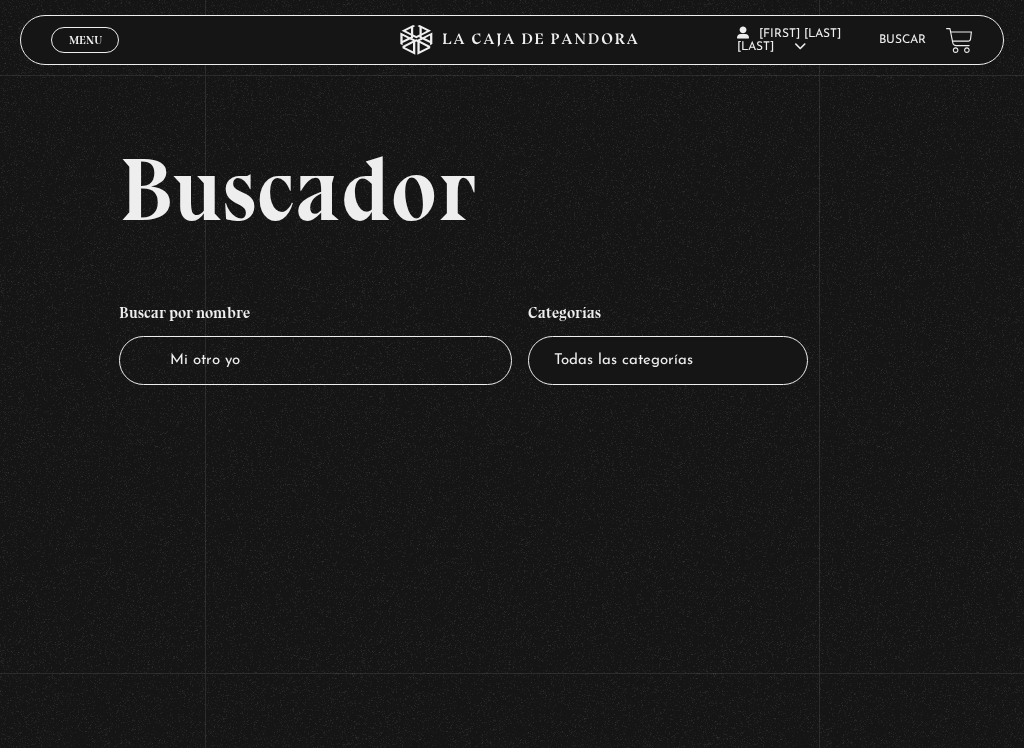 click on "Mi otro yo" at bounding box center (315, 360) 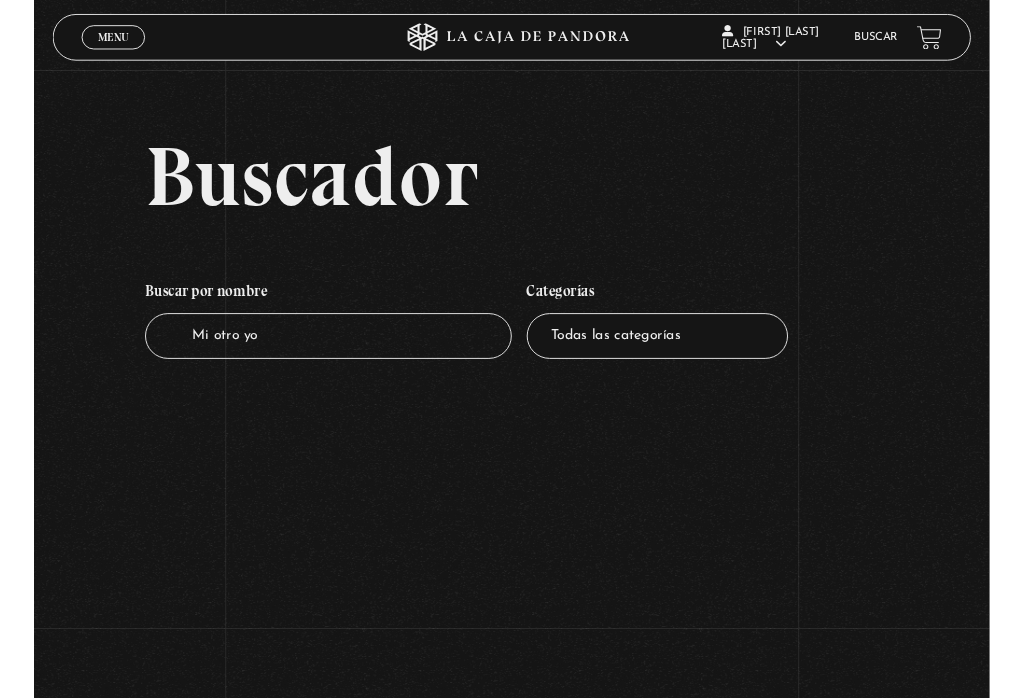 scroll, scrollTop: 5, scrollLeft: 0, axis: vertical 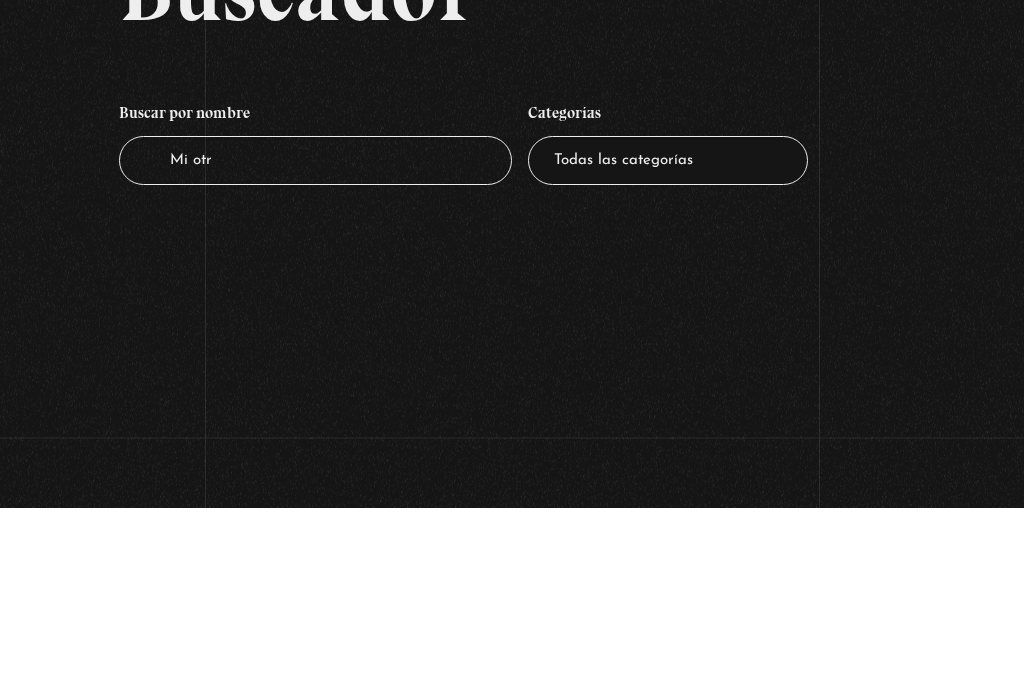 type on "Mi otro" 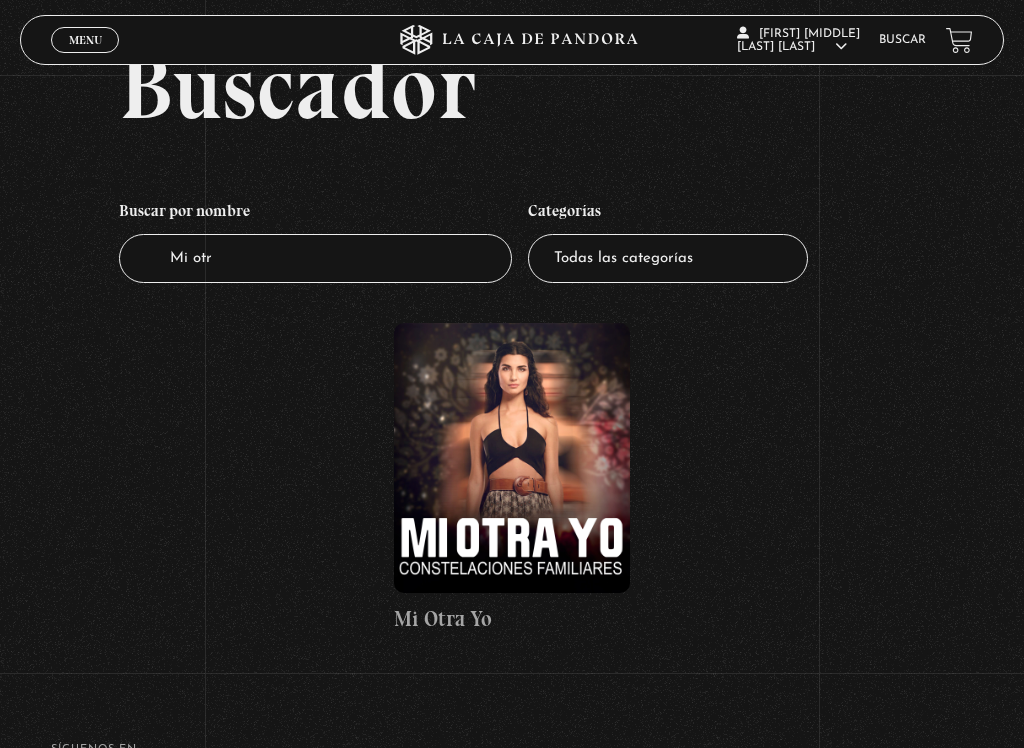 scroll, scrollTop: 120, scrollLeft: 0, axis: vertical 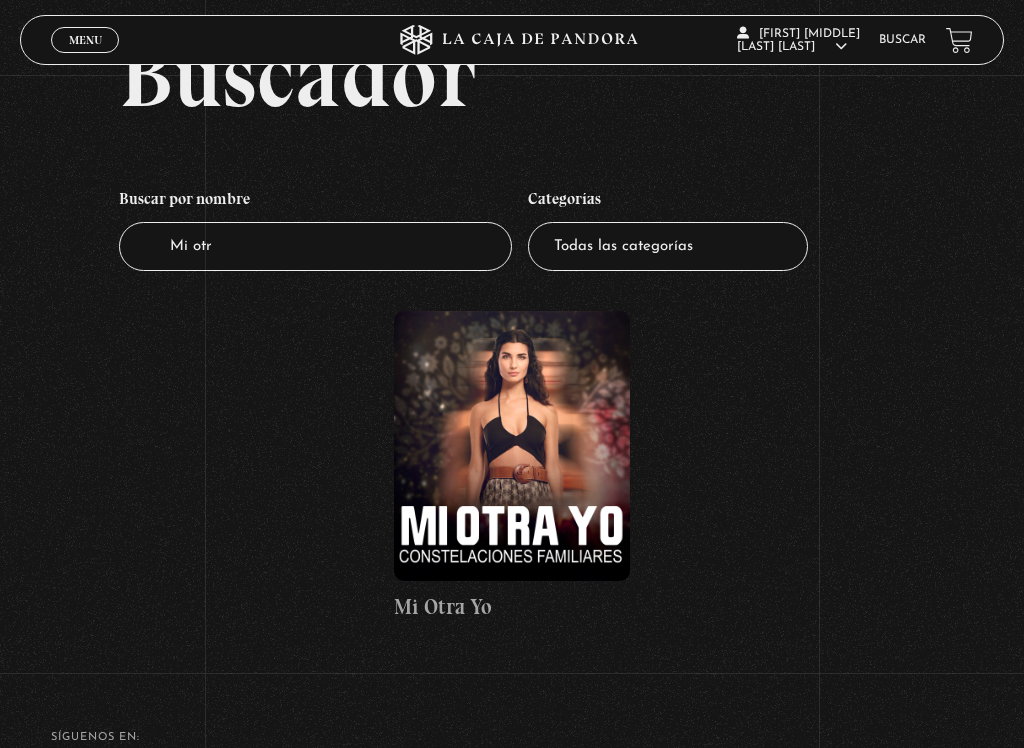 click at bounding box center (512, 446) 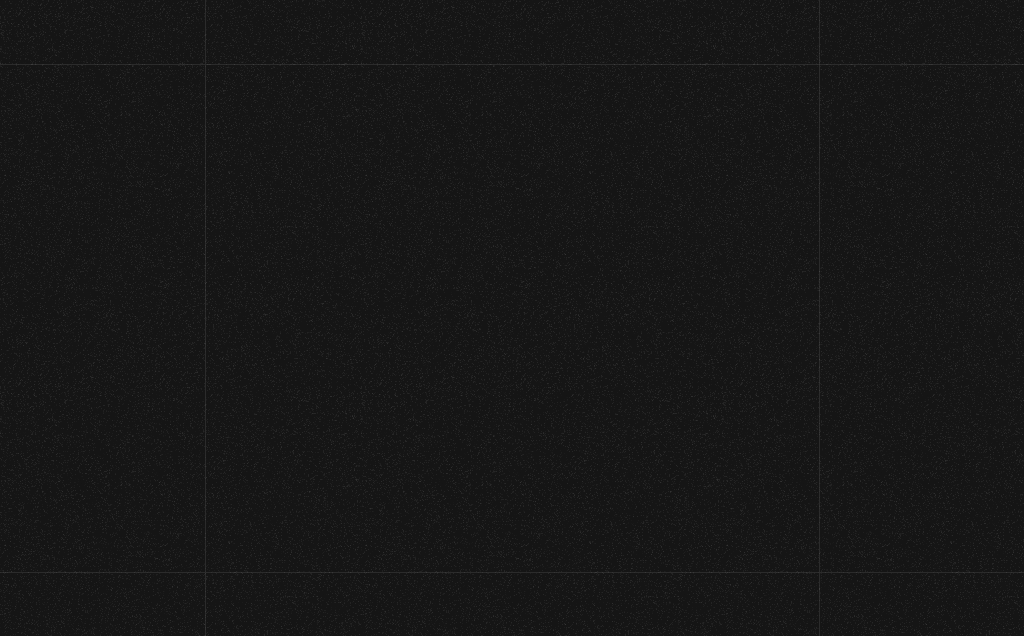 scroll, scrollTop: 0, scrollLeft: 0, axis: both 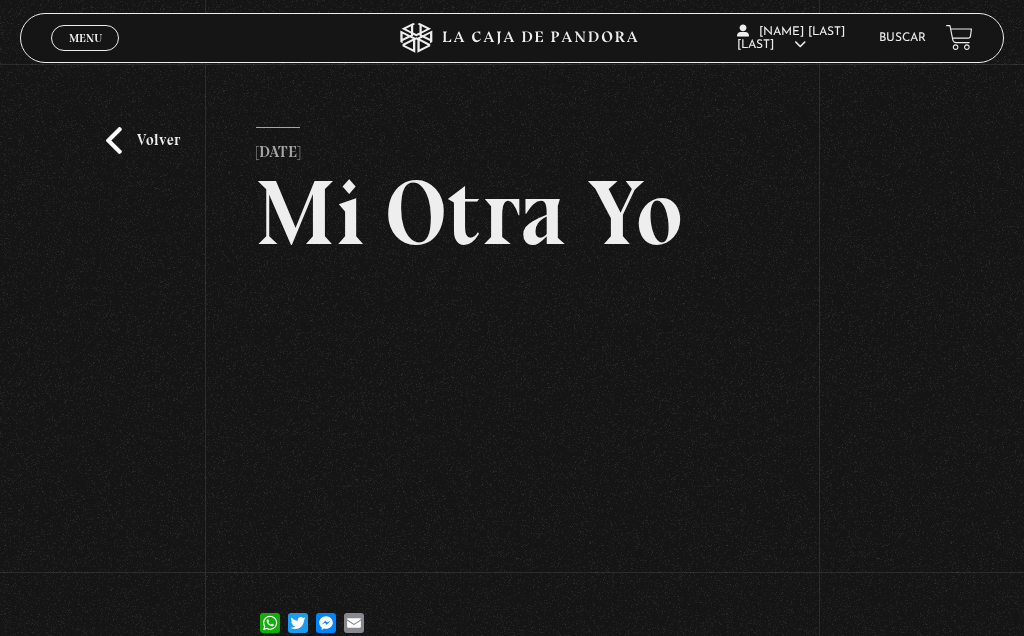 click on "Volver
22 septiembre, 2024
Mi Otra Yo
WhatsApp Twitter Messenger Email" at bounding box center (512, 366) 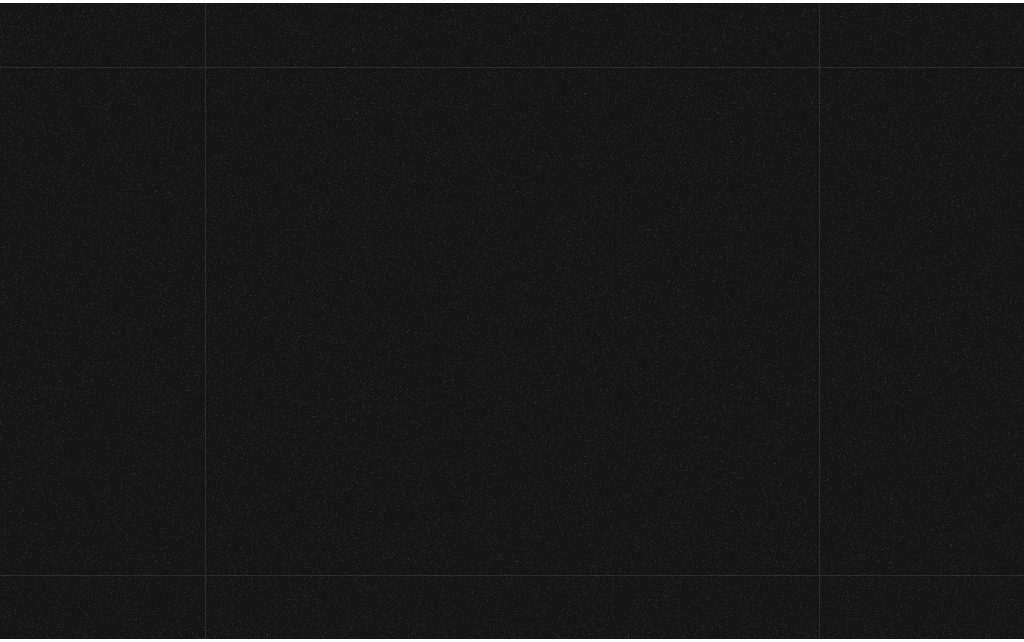 scroll, scrollTop: 252, scrollLeft: 0, axis: vertical 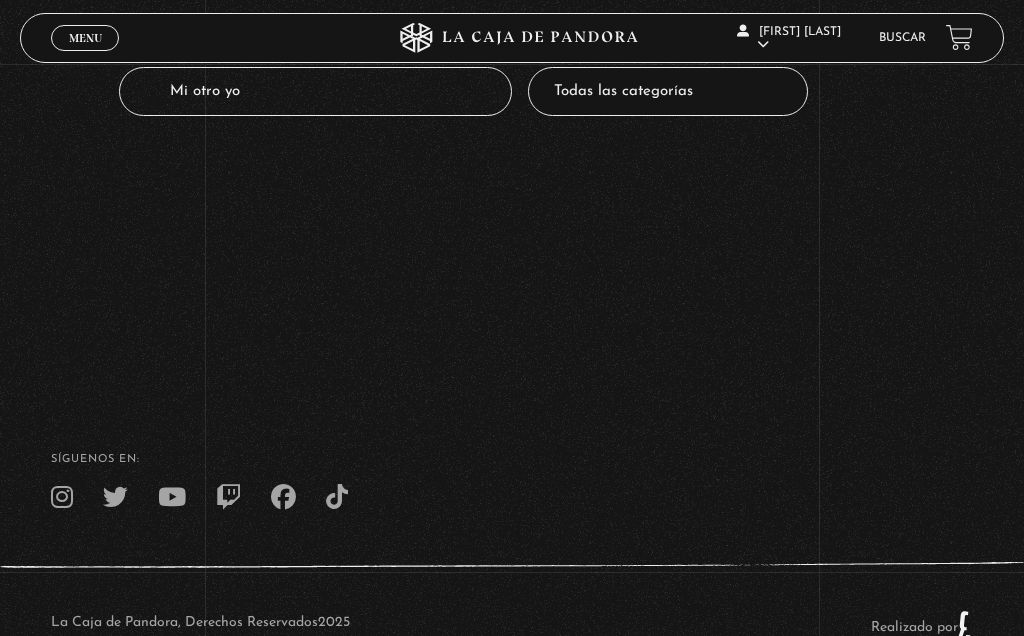 click on "Mi otro yo" at bounding box center (315, 91) 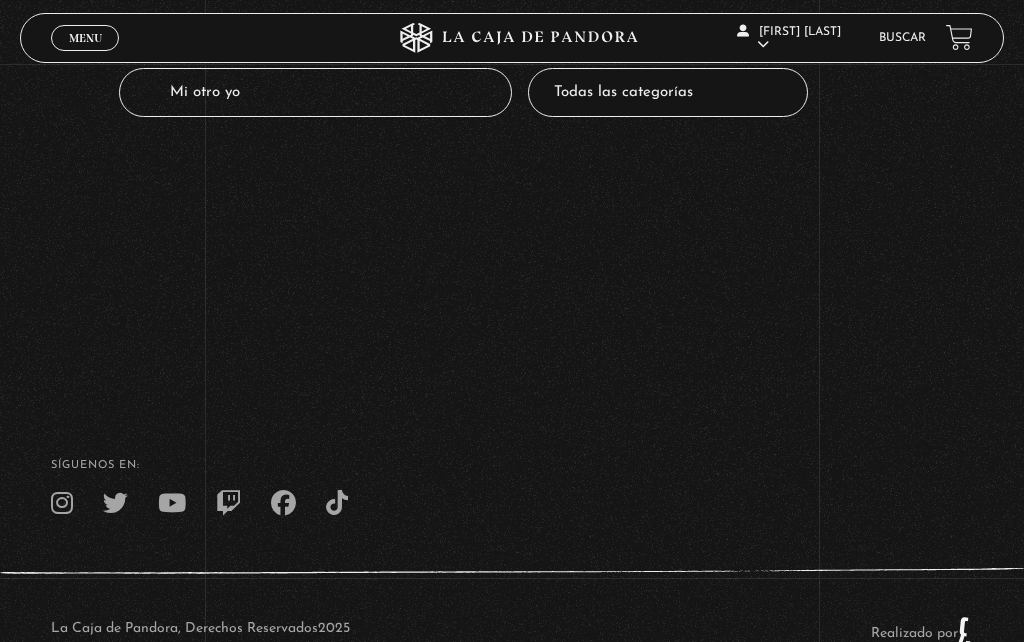 scroll, scrollTop: 251, scrollLeft: 0, axis: vertical 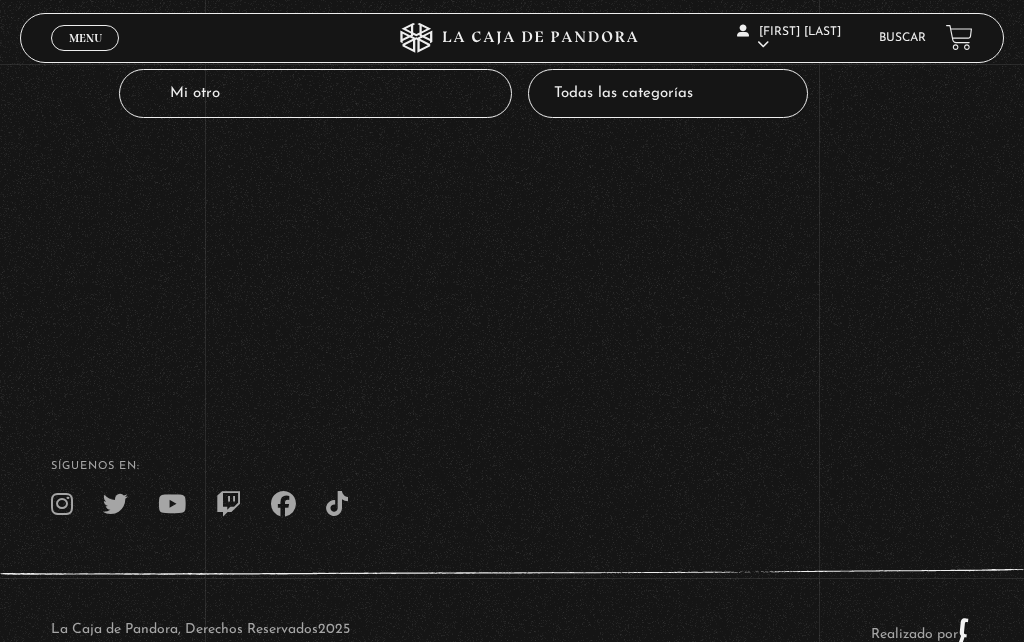 type on "Mi otro" 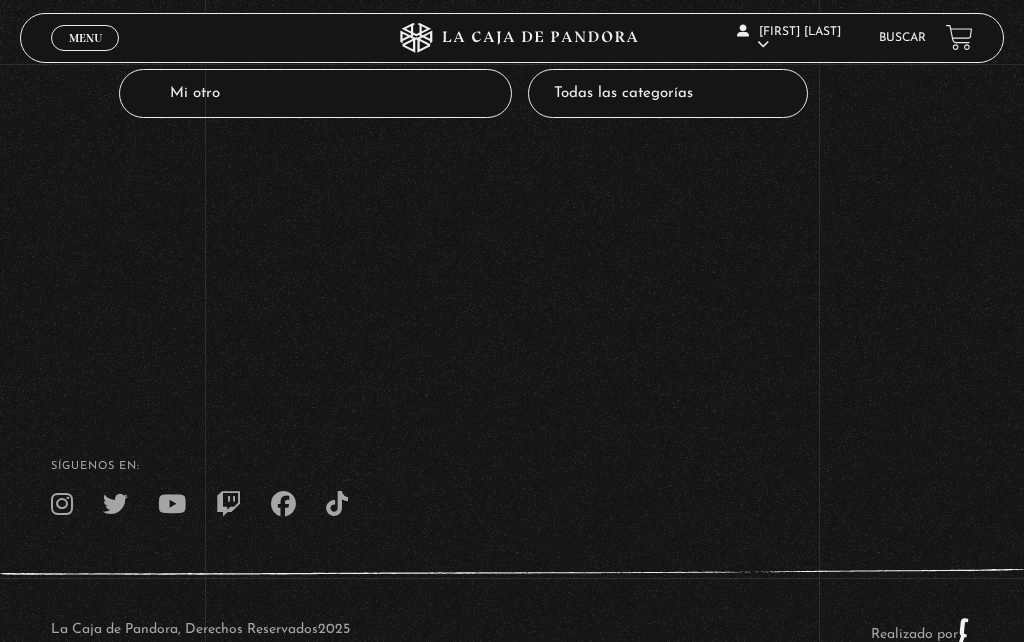 click on "Buscador
Buscar por nombre
Buscador Mi otro 		 Categorías
Todas las categorías
11:11 Humanitario  (1)
Amo los Lunes  (2)
Análisis de series y películas  (22)
Asesinos Seriales  (2)
Centinelas  (113)
Charlas  (8)
Entrevistas  (7)
Hacktivismo  (5)
Mercado  (1)
Mundo Espiritual  (20)
Nuevo Orden Mundial NWO  (80)
Pandora Bio  (24)
Pandora Prepper  (23)
Pandora Tour  (3)
Paranormal  (11)
Pastelería  (1)
Peligros en la web  (4)
Regulares  (1)
Teorías de Conspiración  (7)" at bounding box center (512, 70) 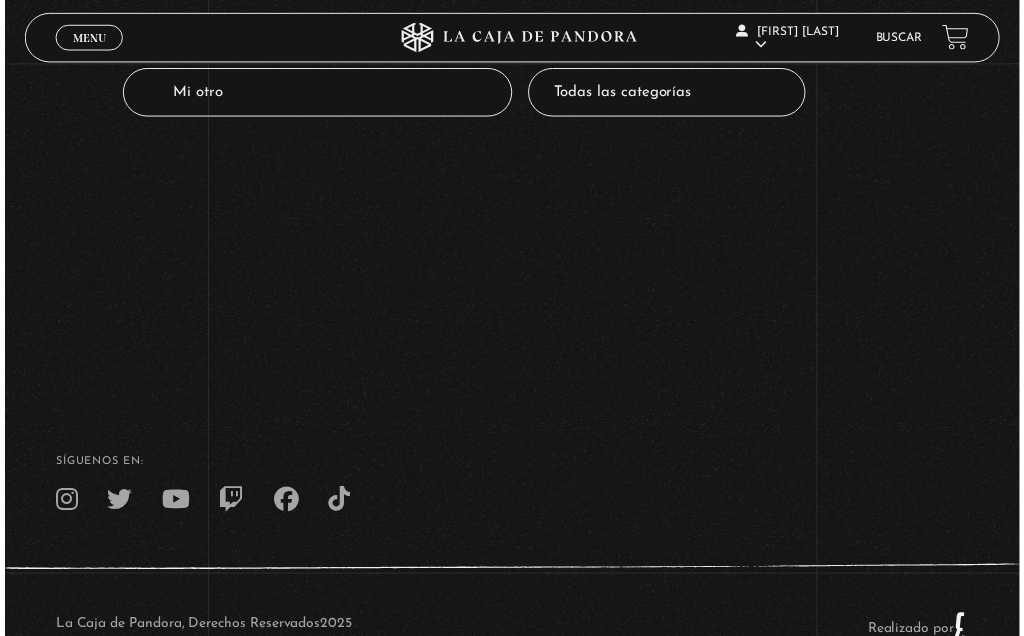 scroll, scrollTop: 252, scrollLeft: 0, axis: vertical 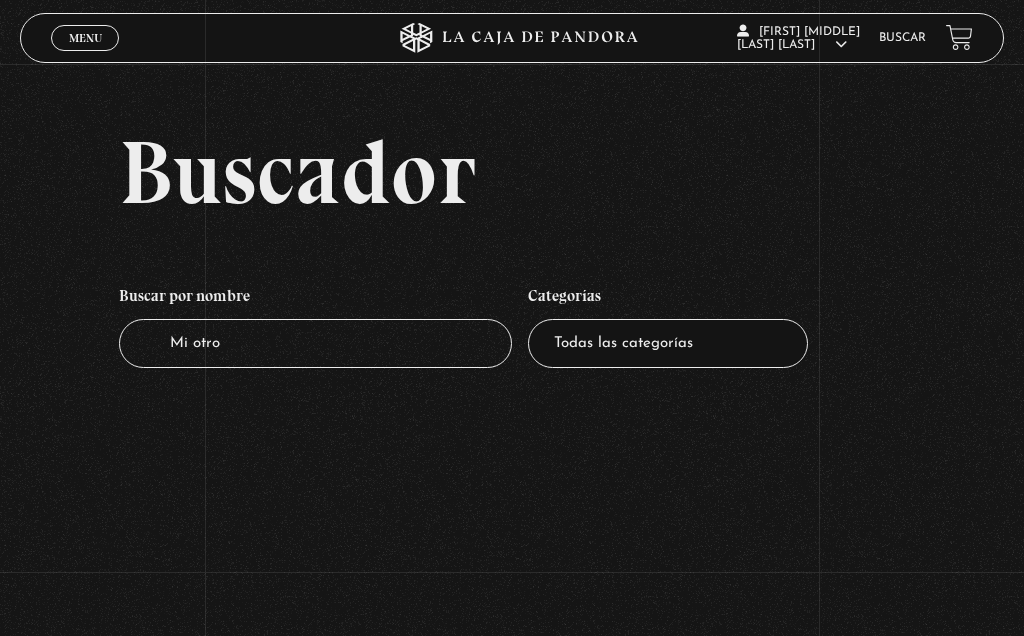 click on "Mi otro" at bounding box center [315, 343] 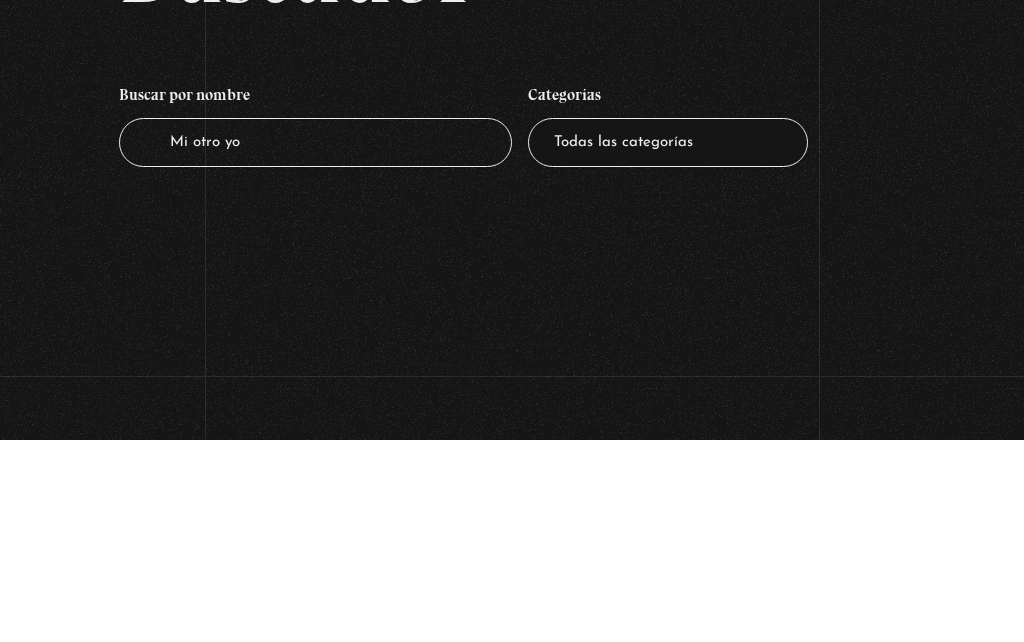 type on "Mi otro yo" 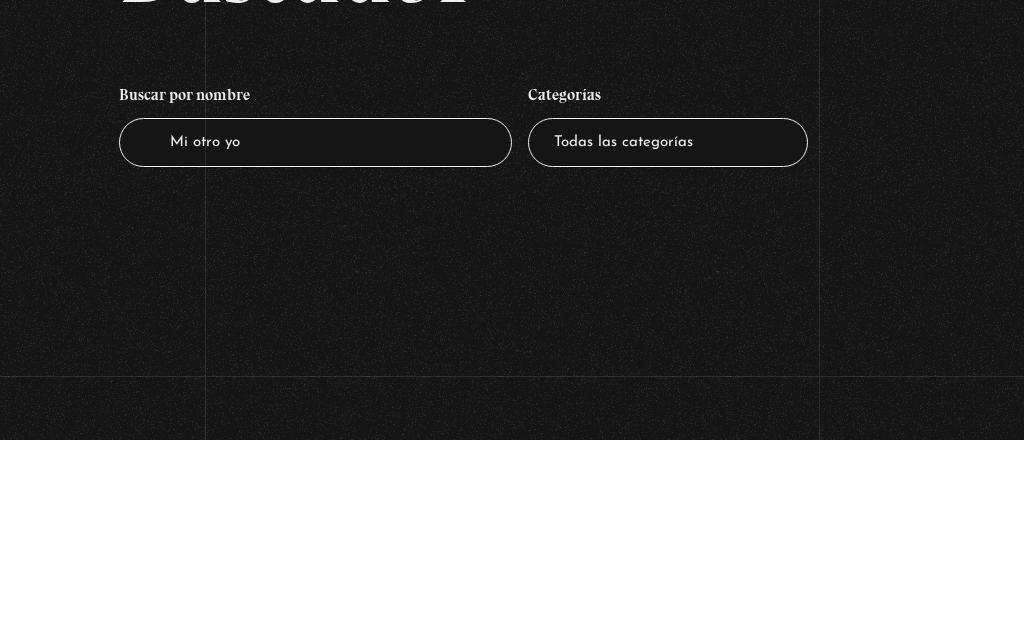 click on "Buscar por nombre
Buscador Mi otro yo 		 Categorías
Todas las categorías
11:11 Humanitario  (1)
Amo los Lunes  (2)
Análisis de series y películas  (22)
Asesinos Seriales  (2)
Centinelas  (113)
Charlas  (8)
Entrevistas  (7)
Hacktivismo  (5)
Mercado  (1)
Mundo Espiritual  (20)
Nuevo Orden Mundial NWO  (80)
Pandora Bio  (24)
Pandora Prepper  (23)
Pandora Tour  (3)
Paranormal  (11)
Pastelería  (1)
Peligros en la web  (4)
Regulares  (1)
Teorías de Conspiración  (7)" at bounding box center [512, 323] 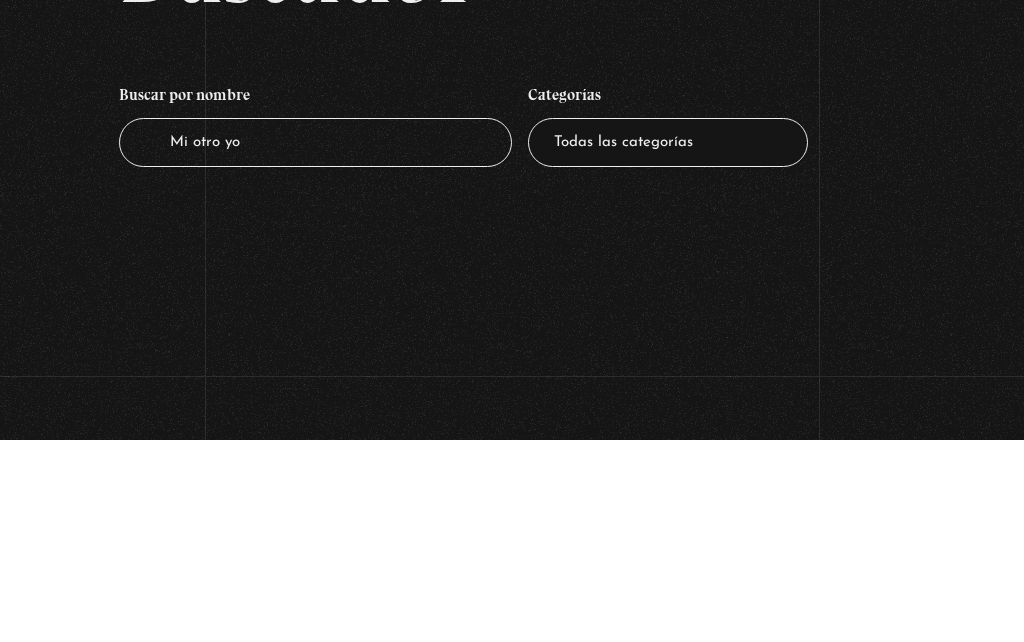 click on "Mi otro yo" at bounding box center [315, 344] 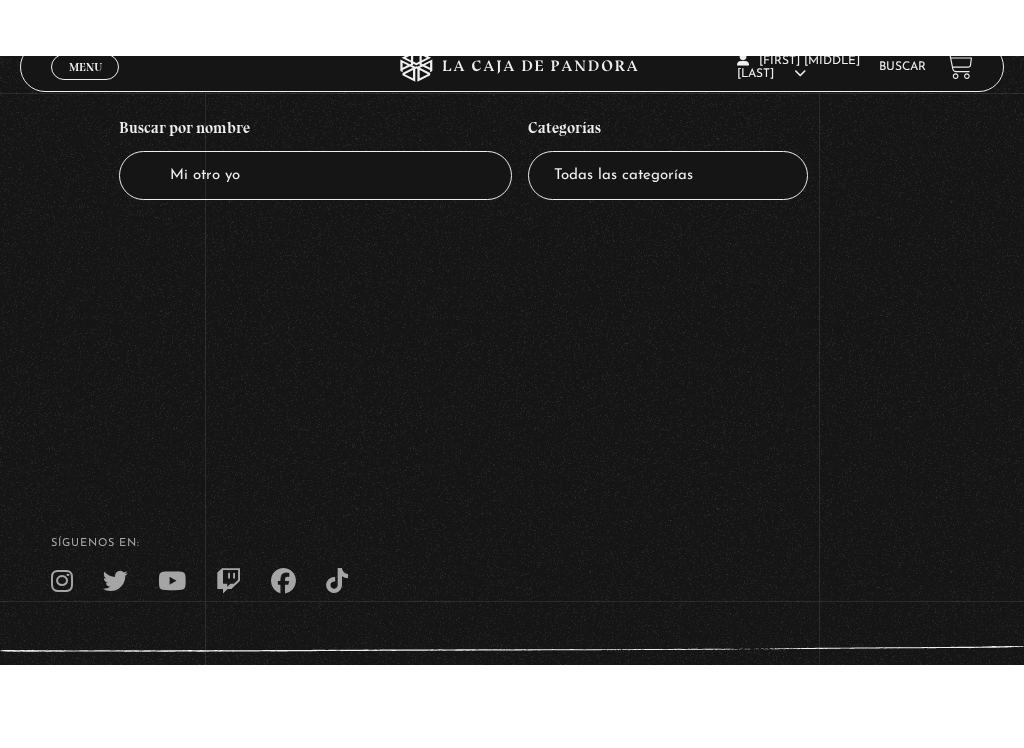 scroll, scrollTop: 214, scrollLeft: 0, axis: vertical 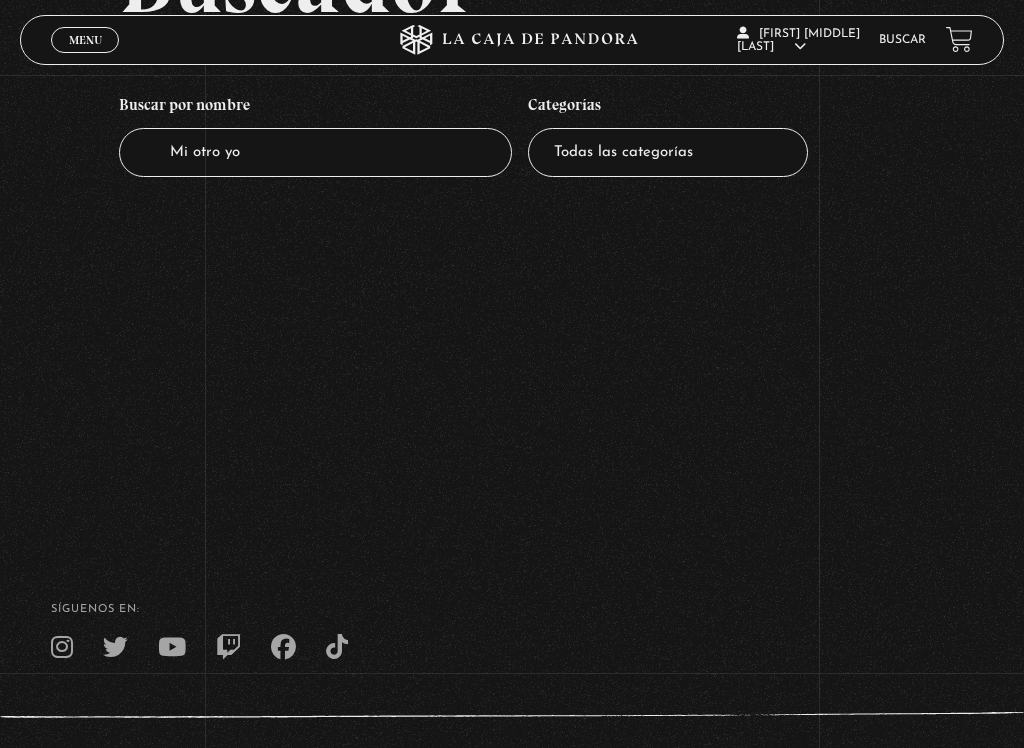 click on "Buscador
Buscar por nombre
Buscador Mi otro yo 		 Categorías
Todas las categorías
11:11 Humanitario  (1)
Amo los Lunes  (2)
Análisis de series y películas  (22)
Asesinos Seriales  (2)
Centinelas  (113)
Charlas  (8)
Entrevistas  (7)
Hacktivismo  (5)
Mercado  (1)
Mundo Espiritual  (20)
Nuevo Orden Mundial NWO  (80)
Pandora Bio  (24)
Pandora Prepper  (23)
Pandora Tour  (3)
Paranormal  (11)
Pastelería  (1)
Peligros en la web  (4)
Regulares  (1)
Teorías de Conspiración  (7)" at bounding box center (512, 160) 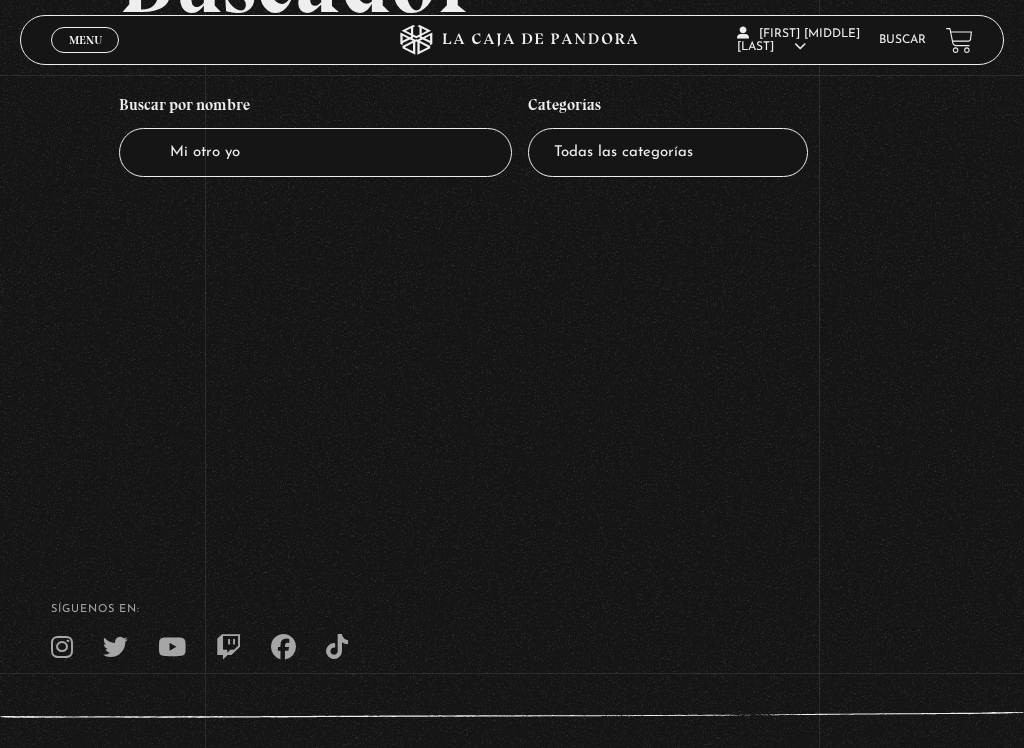 click on "Buscador
Buscar por nombre
Buscador Mi otro yo 		 Categorías
Todas las categorías
11:11 Humanitario  (1)
Amo los Lunes  (2)
Análisis de series y películas  (22)
Asesinos Seriales  (2)
Centinelas  (113)
Charlas  (8)
Entrevistas  (7)
Hacktivismo  (5)
Mercado  (1)
Mundo Espiritual  (20)
Nuevo Orden Mundial NWO  (80)
Pandora Bio  (24)
Pandora Prepper  (23)
Pandora Tour  (3)
Paranormal  (11)
Pastelería  (1)
Peligros en la web  (4)
Regulares  (1)
Teorías de Conspiración  (7)" at bounding box center [512, 160] 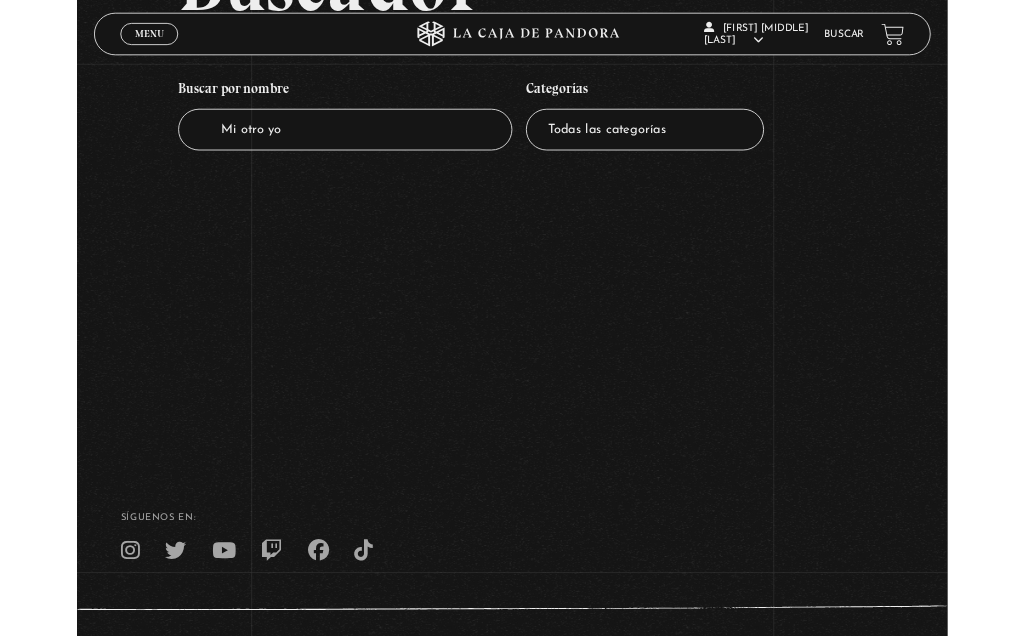 scroll, scrollTop: 195, scrollLeft: 0, axis: vertical 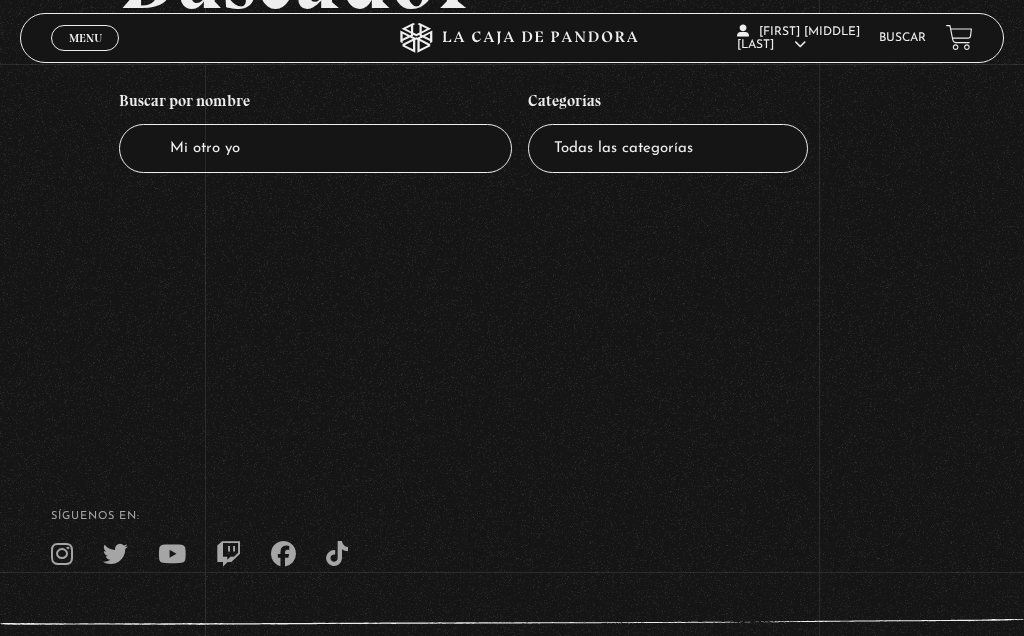 click on "Menu Cerrar" at bounding box center (85, 38) 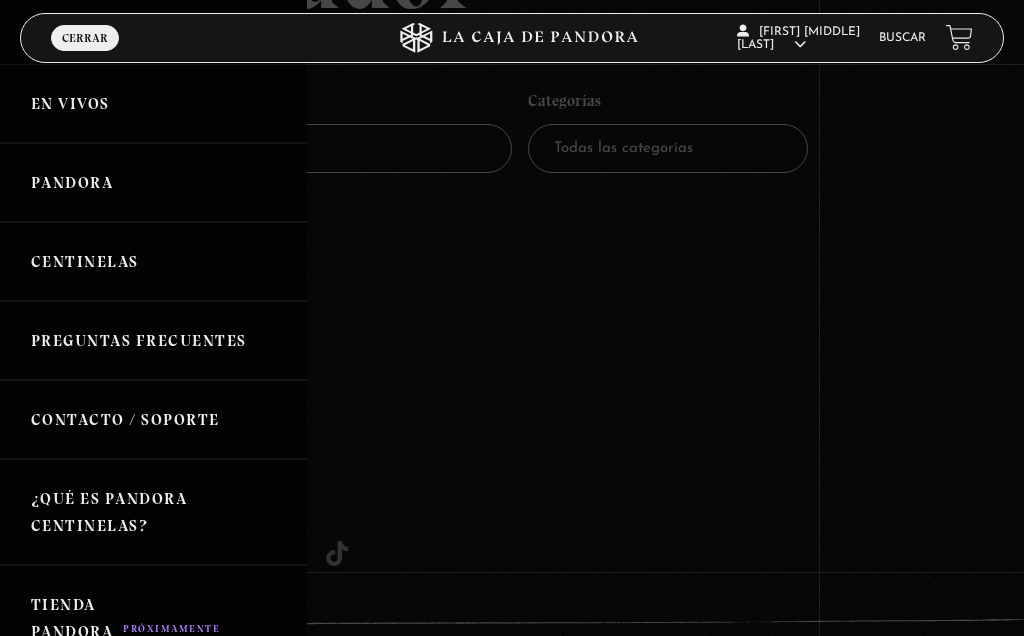 click on "En vivos" at bounding box center (153, 103) 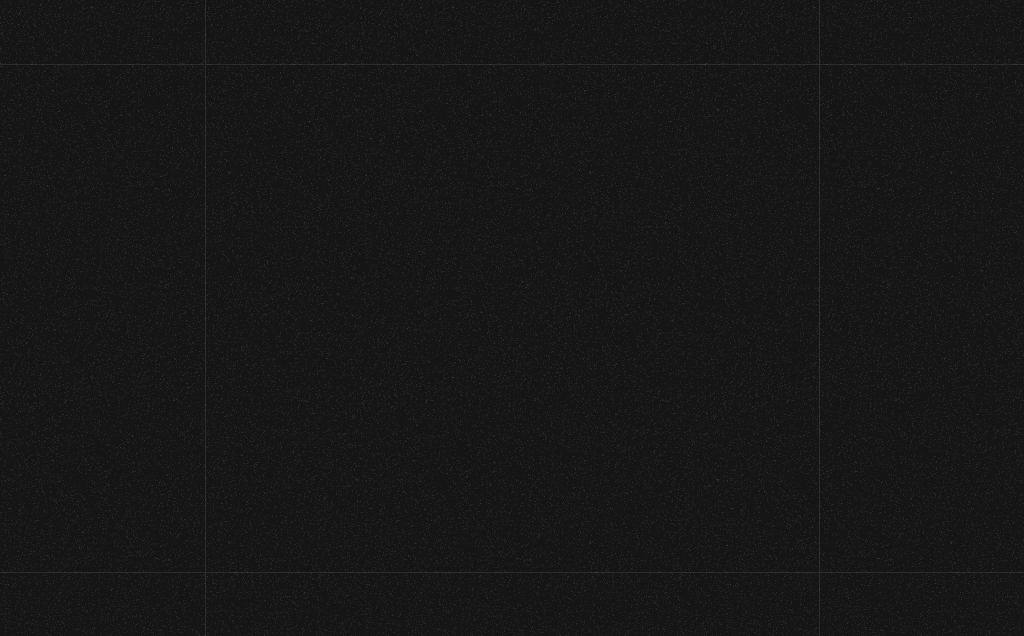scroll, scrollTop: 0, scrollLeft: 0, axis: both 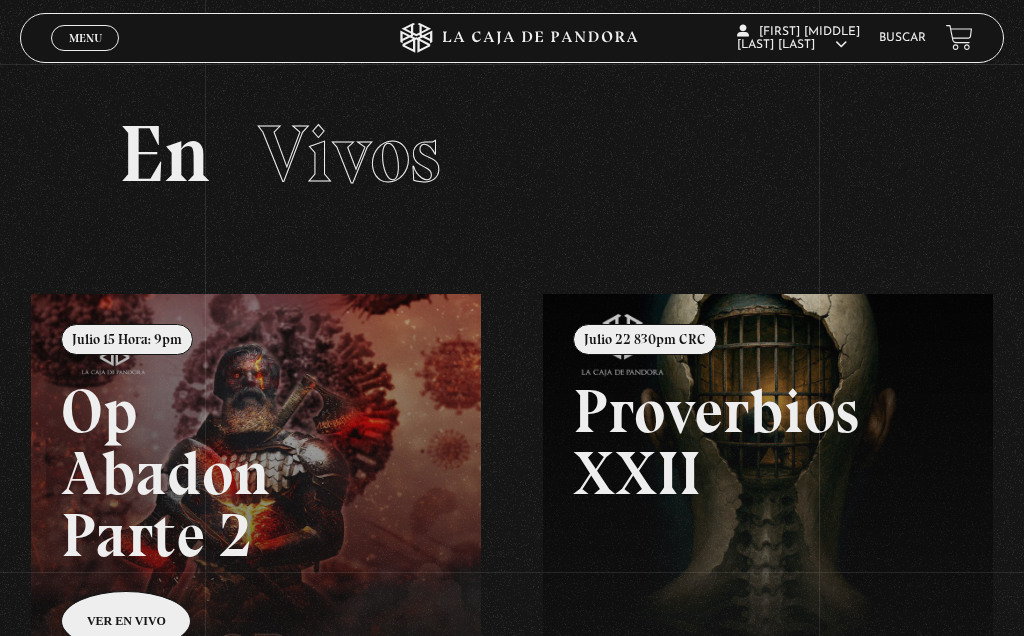 click on "En   Vivos" at bounding box center (512, 179) 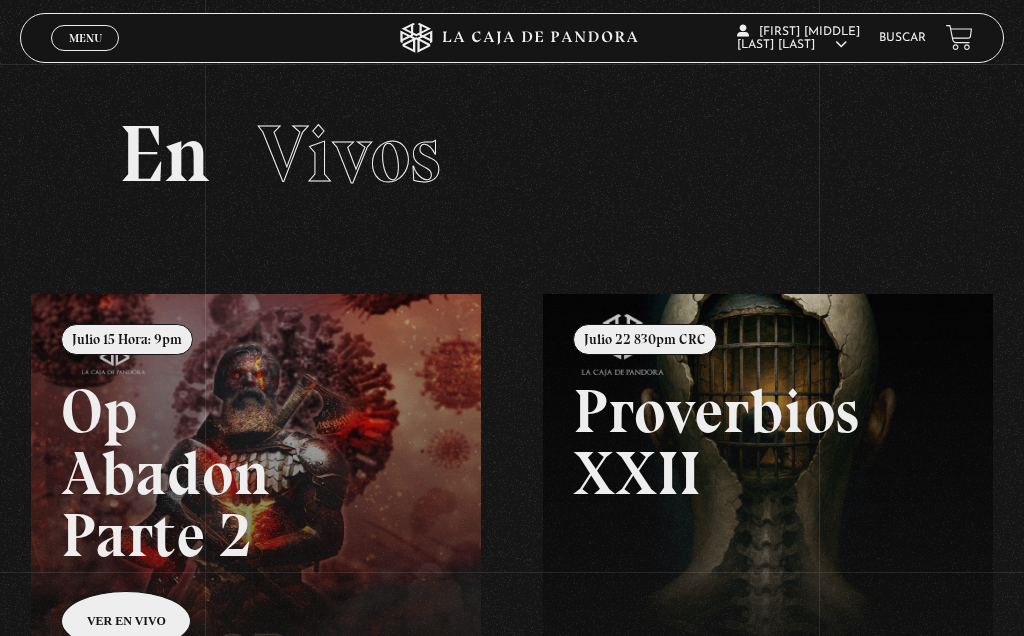 click on "Buscar" at bounding box center [902, 38] 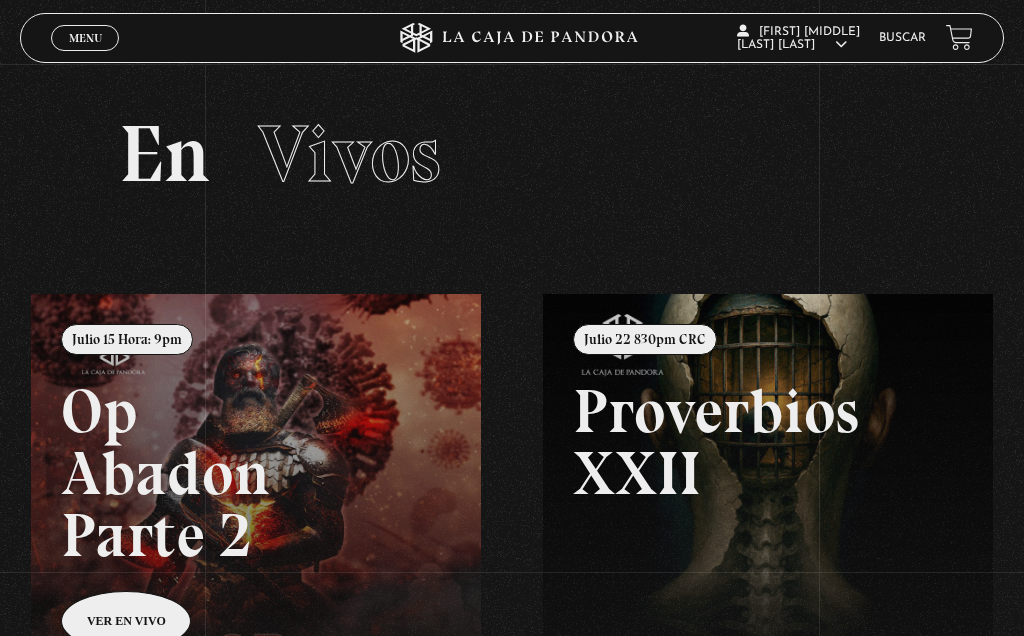 click on "Buscar" at bounding box center [902, 38] 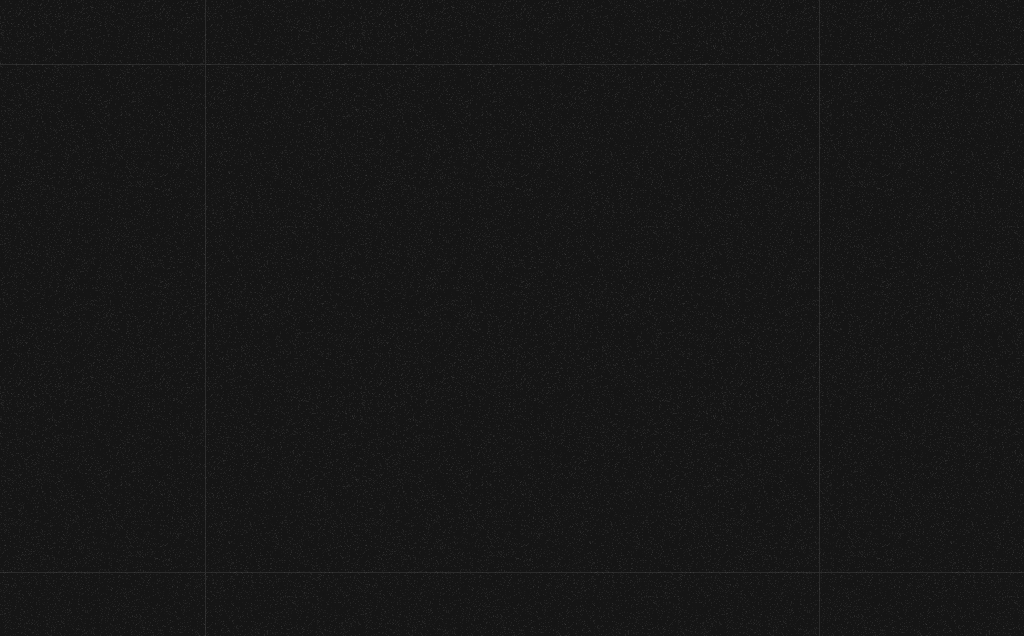 scroll, scrollTop: 0, scrollLeft: 0, axis: both 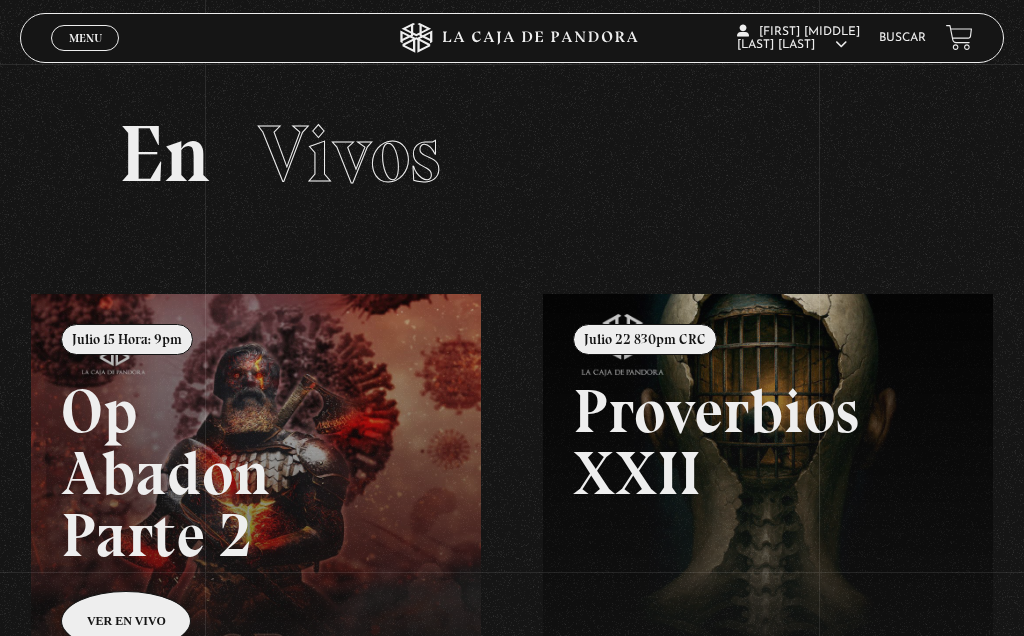 click on "Buscar" at bounding box center [902, 38] 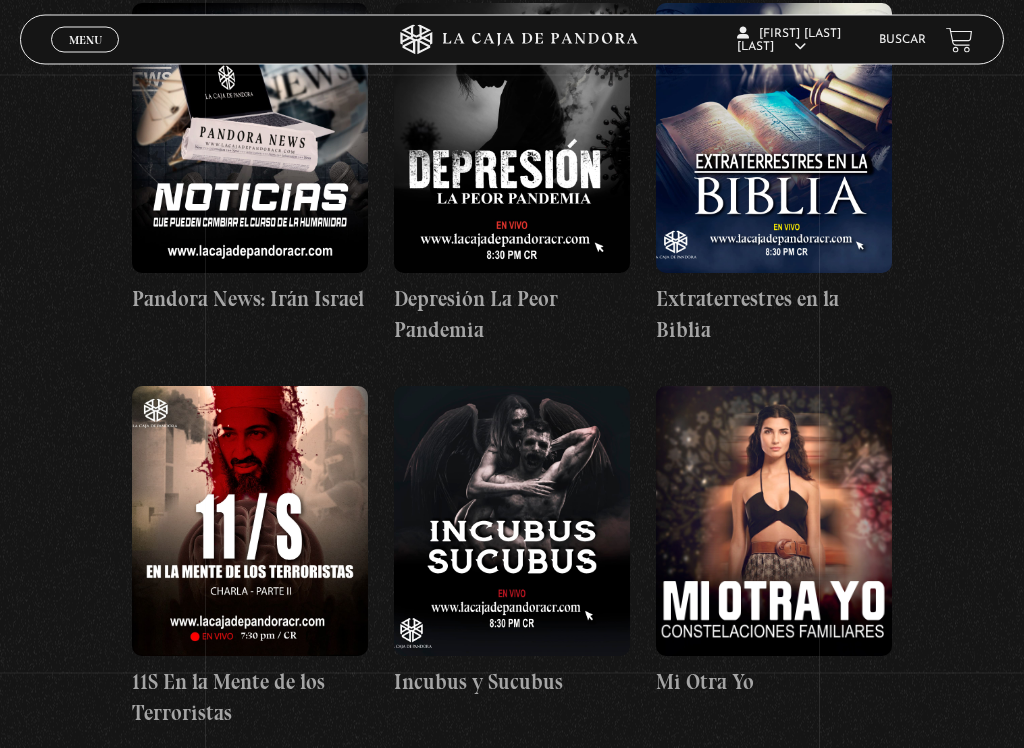 scroll, scrollTop: 7582, scrollLeft: 0, axis: vertical 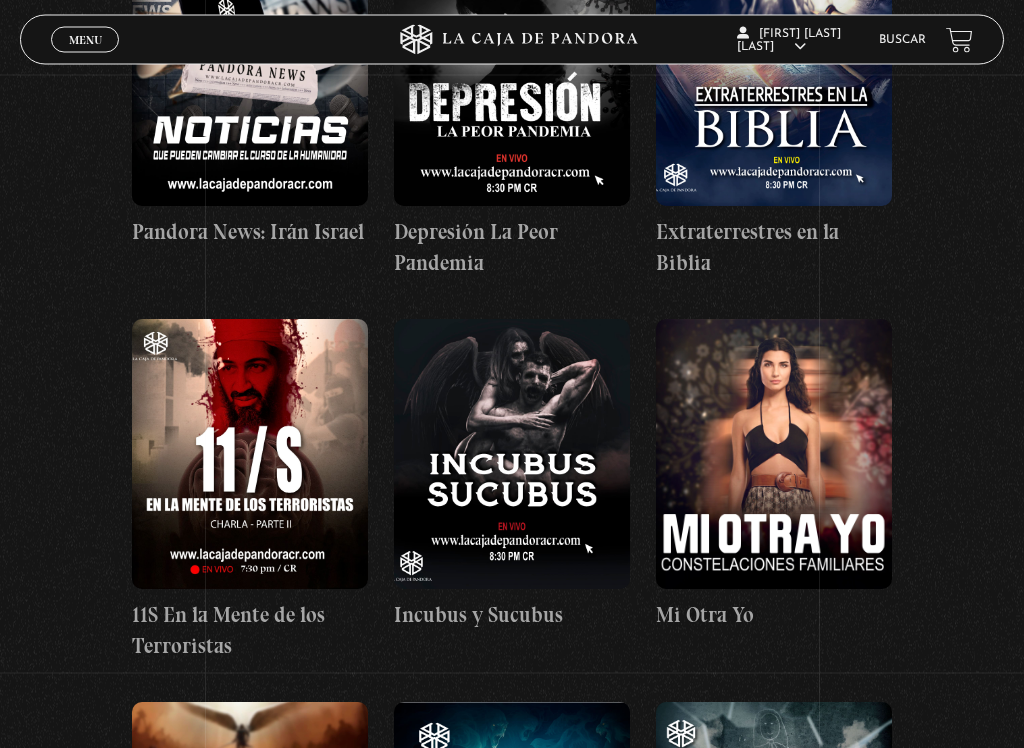 click at bounding box center [774, 455] 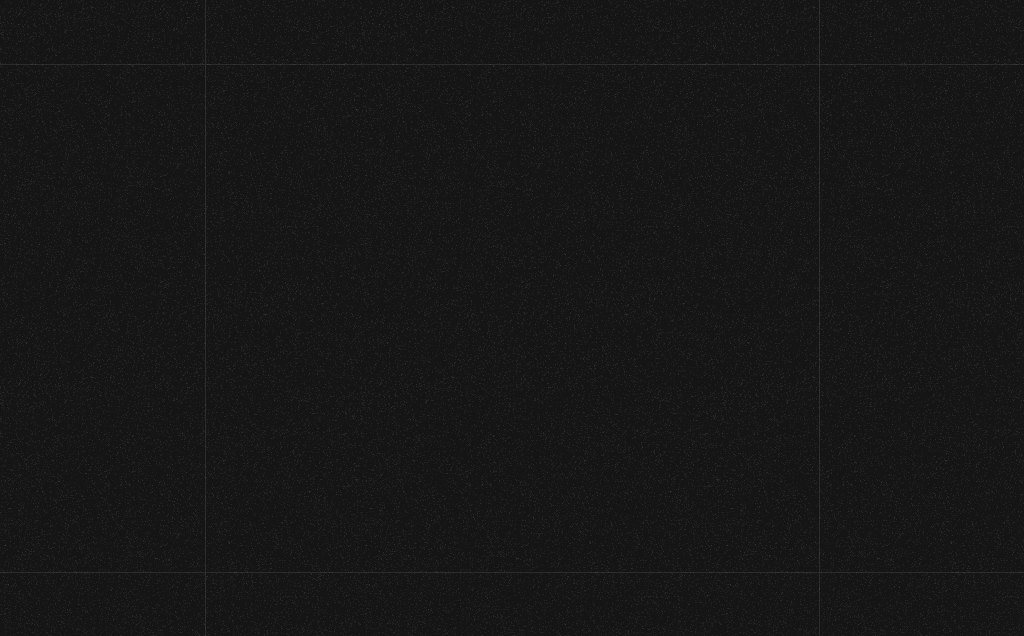 scroll, scrollTop: 0, scrollLeft: 0, axis: both 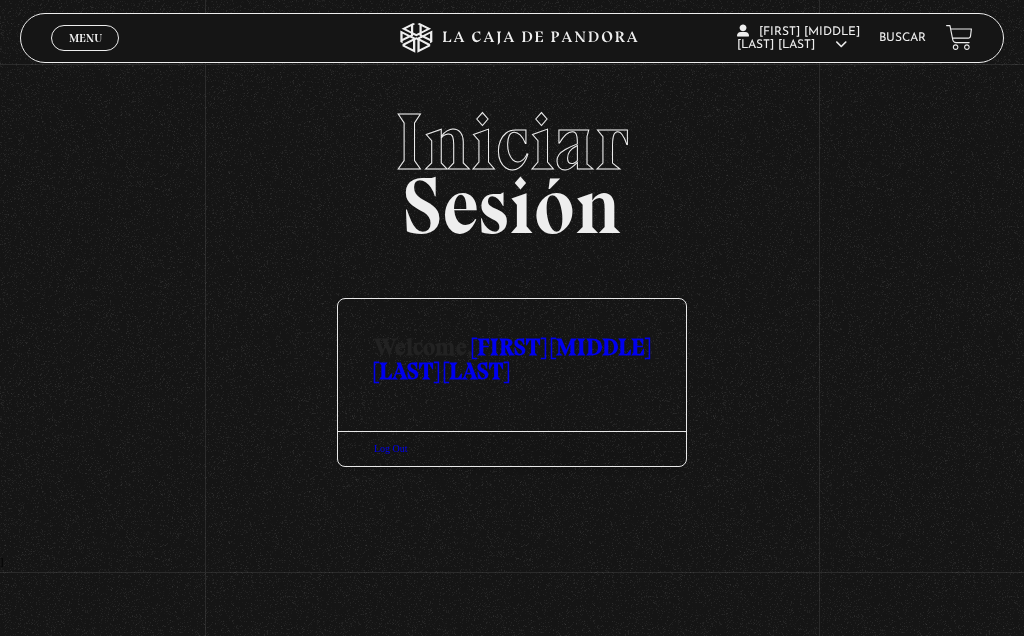 click on "Menu" at bounding box center (85, 38) 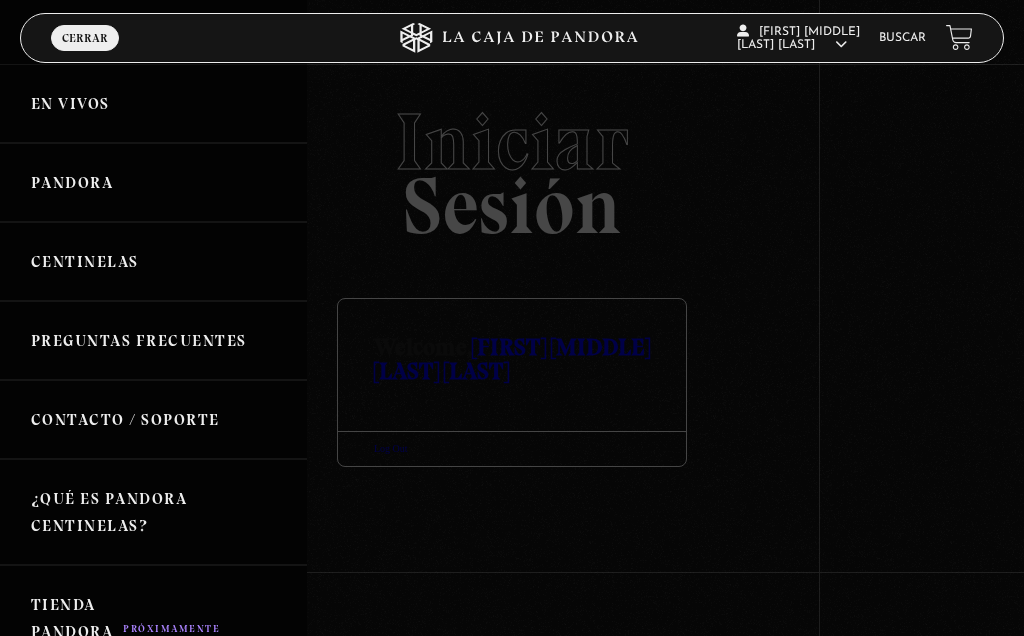 click on "En vivos" at bounding box center (153, 103) 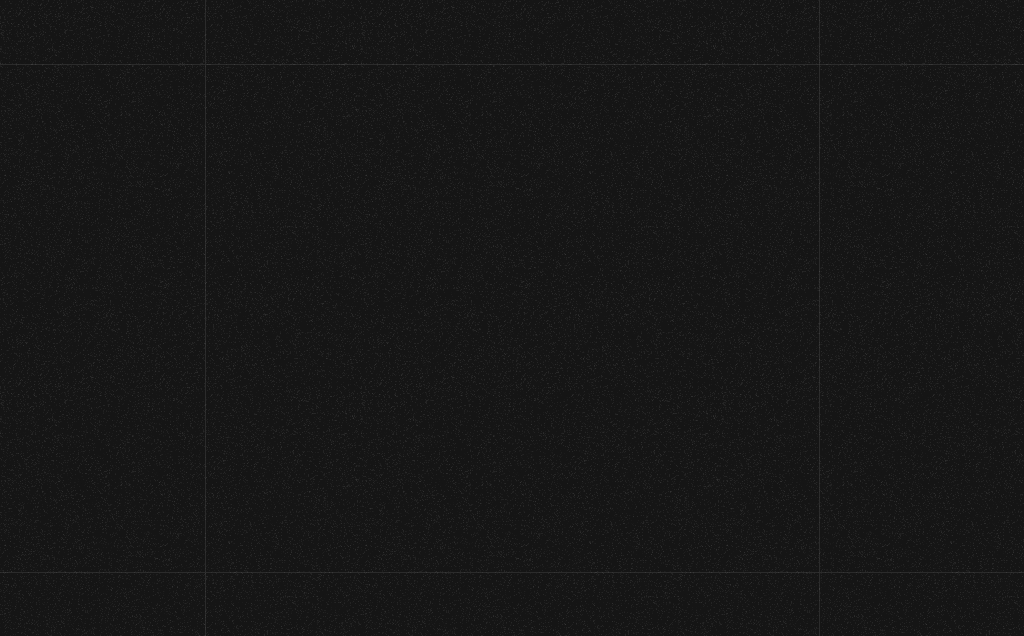 scroll, scrollTop: 0, scrollLeft: 0, axis: both 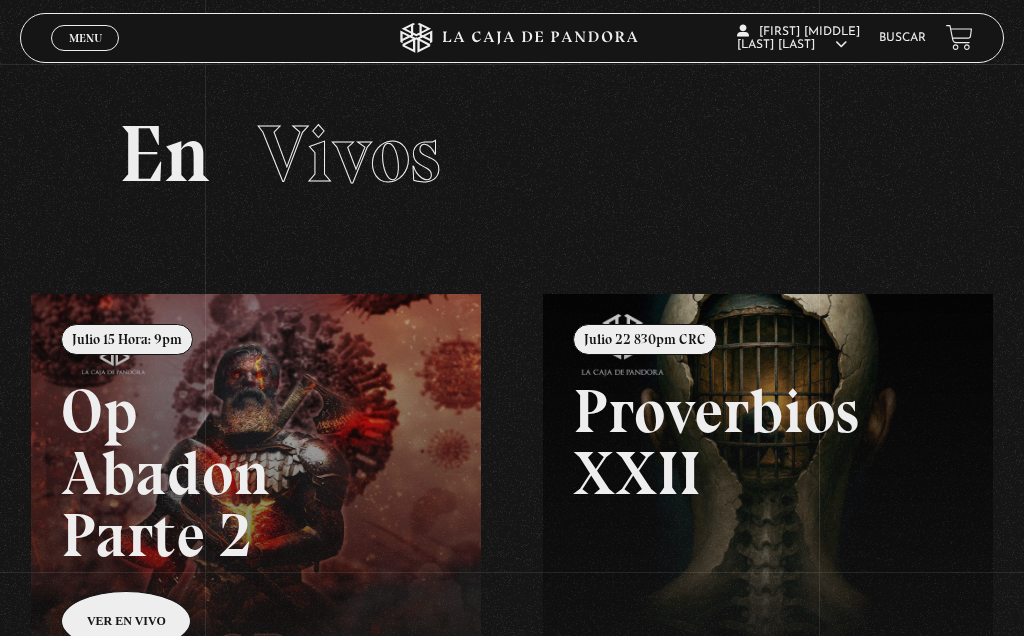 click on "Buscar" at bounding box center [902, 37] 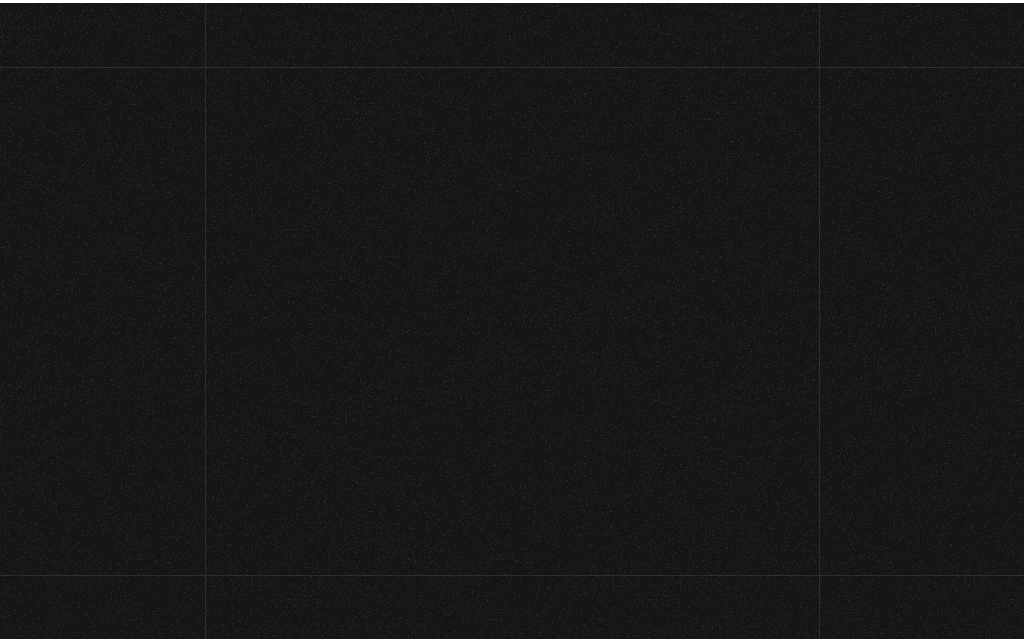 scroll, scrollTop: 0, scrollLeft: 0, axis: both 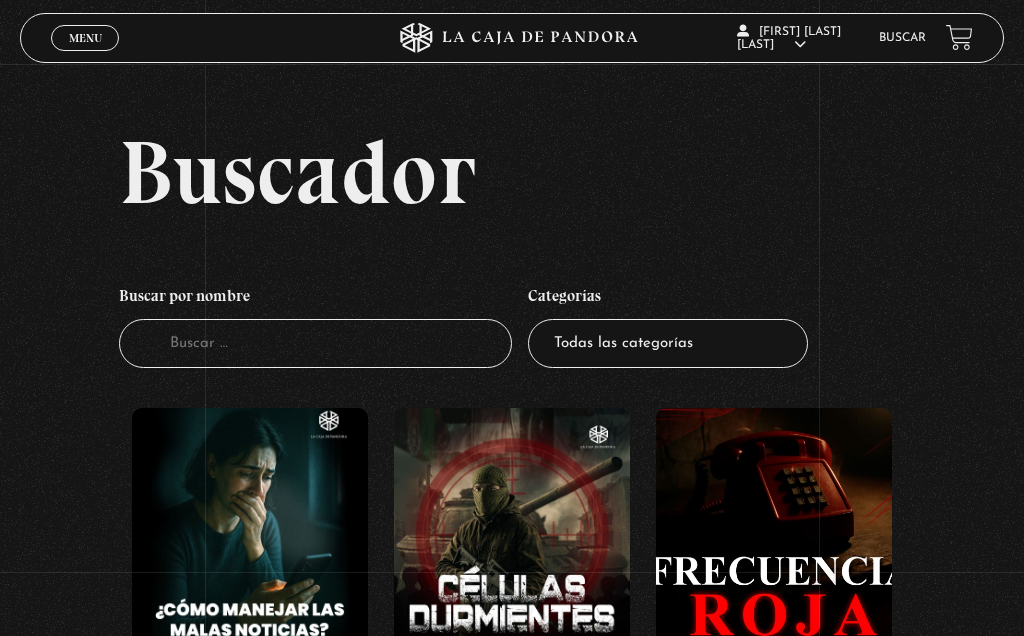 click on "Buscador" at bounding box center (315, 343) 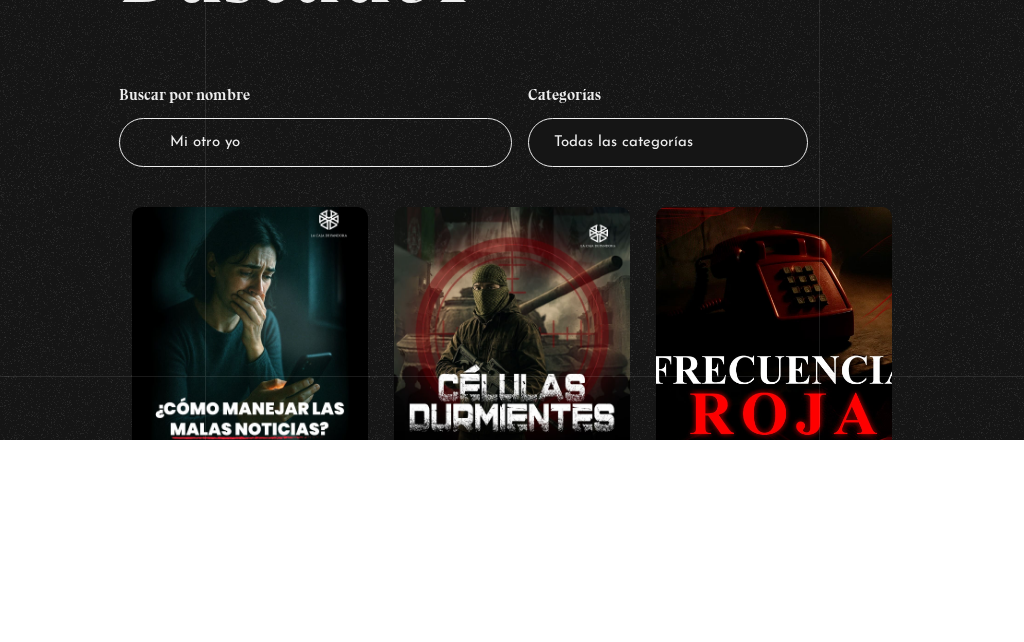 type on "Mi otro yo" 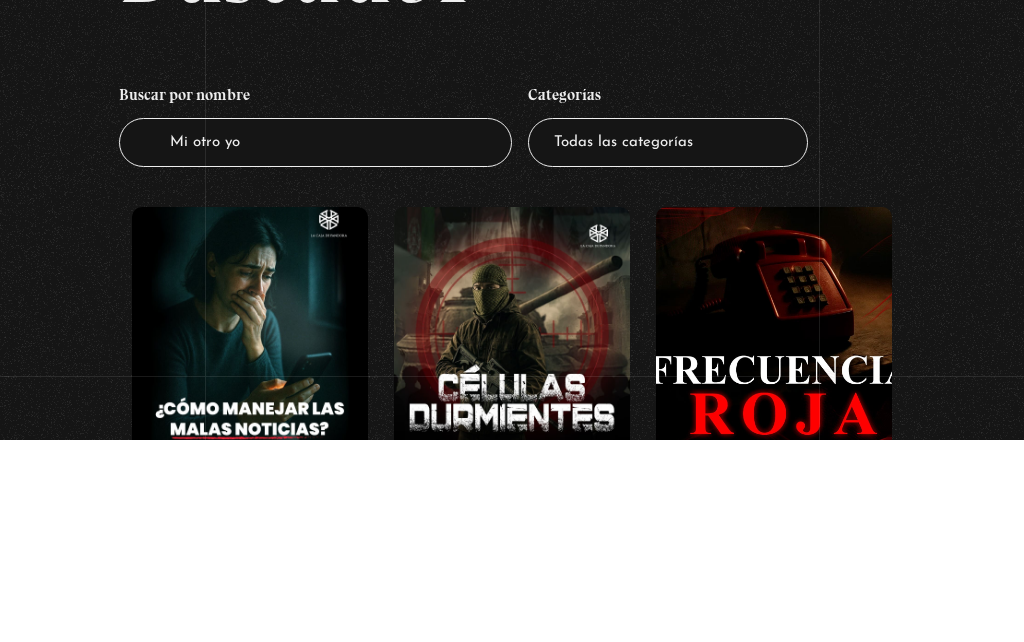 click on "Buscador
Buscar por nombre
Buscador Mi otro yo 		 Categorías
Todas las categorías
11:11 Humanitario  (1)
Amo los Lunes  (2)
Análisis de series y películas  (22)
Asesinos Seriales  (2)
Centinelas  (113)
Charlas  (8)
Entrevistas  (7)
Hacktivismo  (5)
Mercado  (1)
Mundo Espiritual  (20)
Nuevo Orden Mundial NWO  (80)
Pandora Bio  (24)
Pandora Prepper  (23)
Pandora Tour  (3)
Paranormal  (11)
Pastelería  (1)
Peligros en la web  (4)
Regulares  (1)
Teorías de Conspiración  (7)
Conclave" at bounding box center (512, 20816) 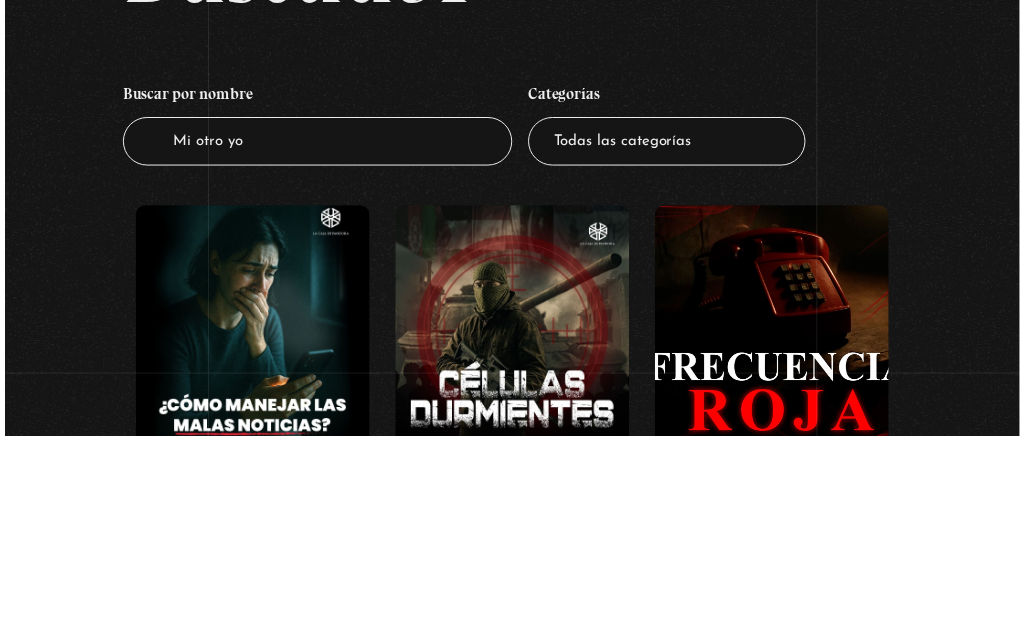 scroll, scrollTop: 202, scrollLeft: 0, axis: vertical 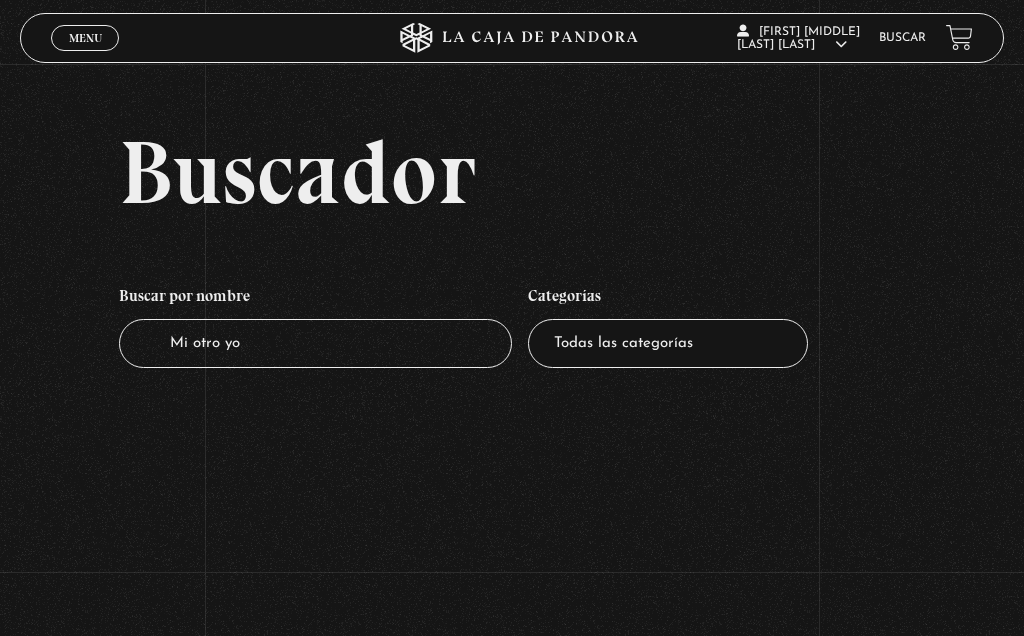 click on "Mi otro yo" at bounding box center [315, 343] 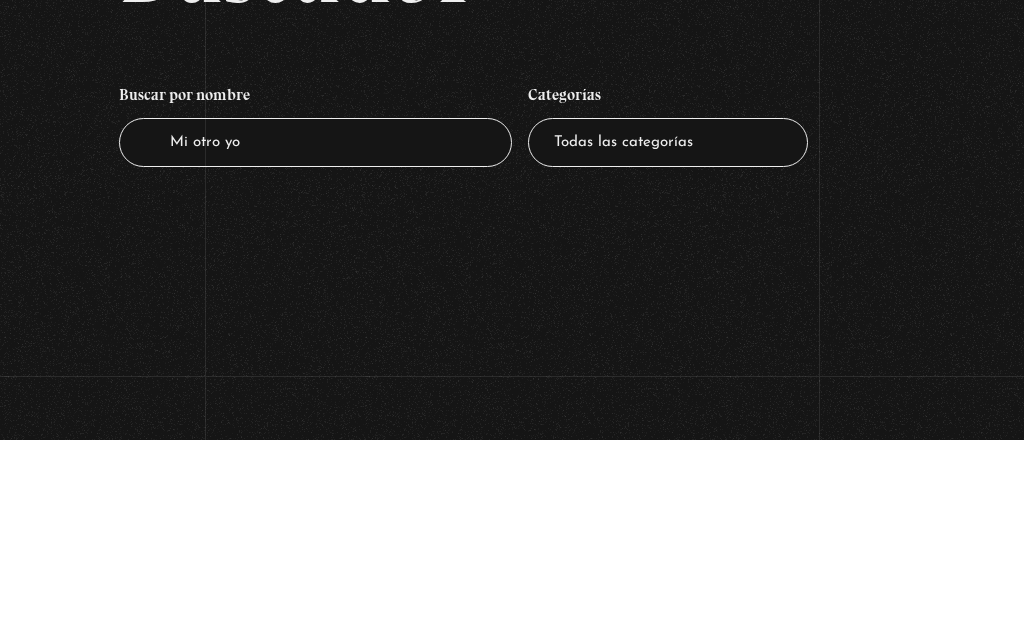 click on "Buscador
Buscar por nombre
Buscador Mi otro yo 		 Categorías
Todas las categorías
11:11 Humanitario  (1)
Amo los Lunes  (2)
Análisis de series y películas  (22)
Asesinos Seriales  (2)
Centinelas  (113)
Charlas  (8)
Entrevistas  (7)
Hacktivismo  (5)
Mercado  (1)
Mundo Espiritual  (20)
Nuevo Orden Mundial NWO  (80)
Pandora Bio  (24)
Pandora Prepper  (23)
Pandora Tour  (3)
Paranormal  (11)
Pastelería  (1)
Peligros en la web  (4)
Regulares  (1)
Teorías de Conspiración  (7)" at bounding box center (512, 268) 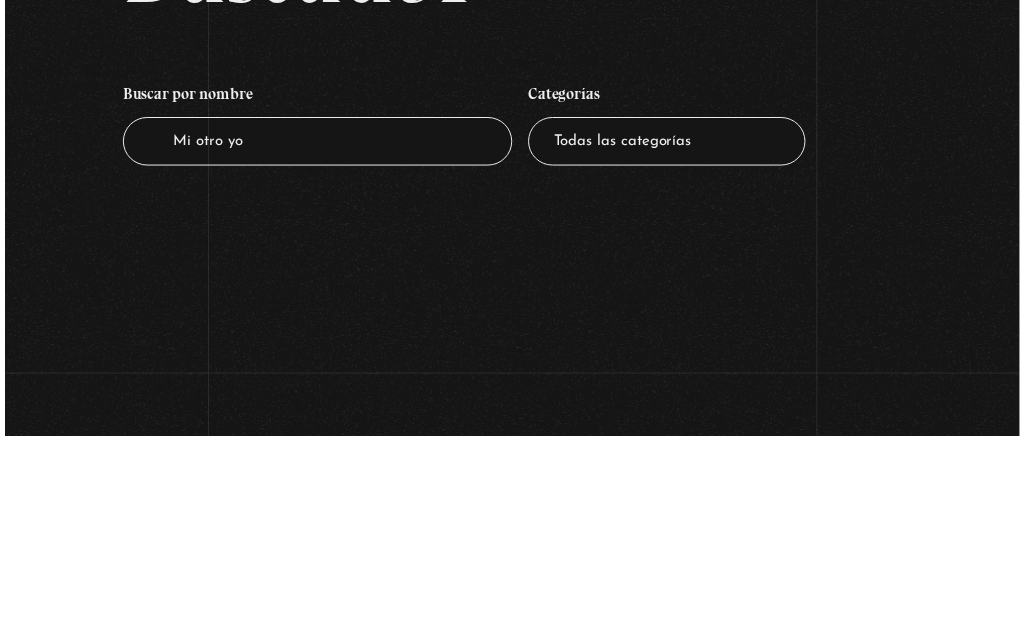 scroll, scrollTop: 202, scrollLeft: 0, axis: vertical 